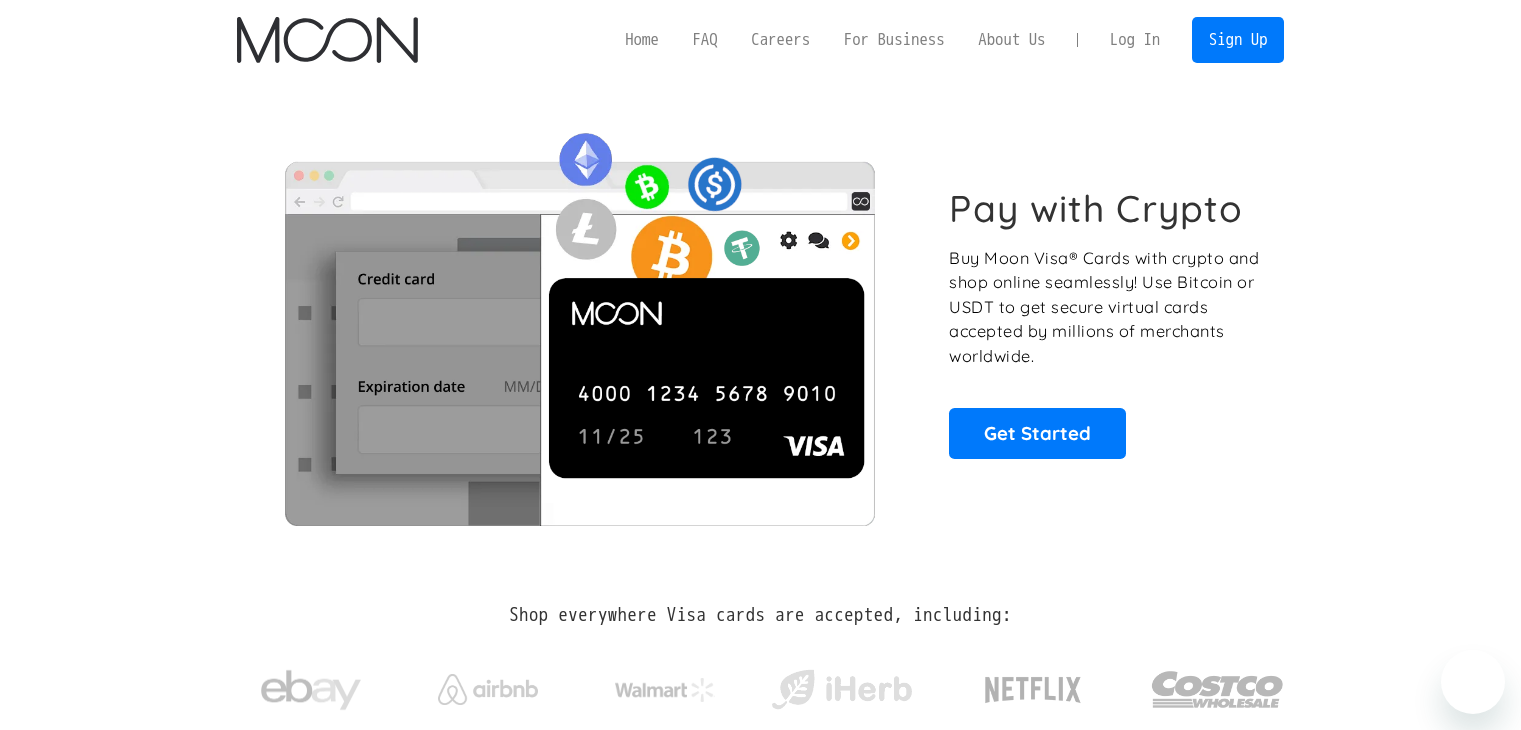 scroll, scrollTop: 0, scrollLeft: 0, axis: both 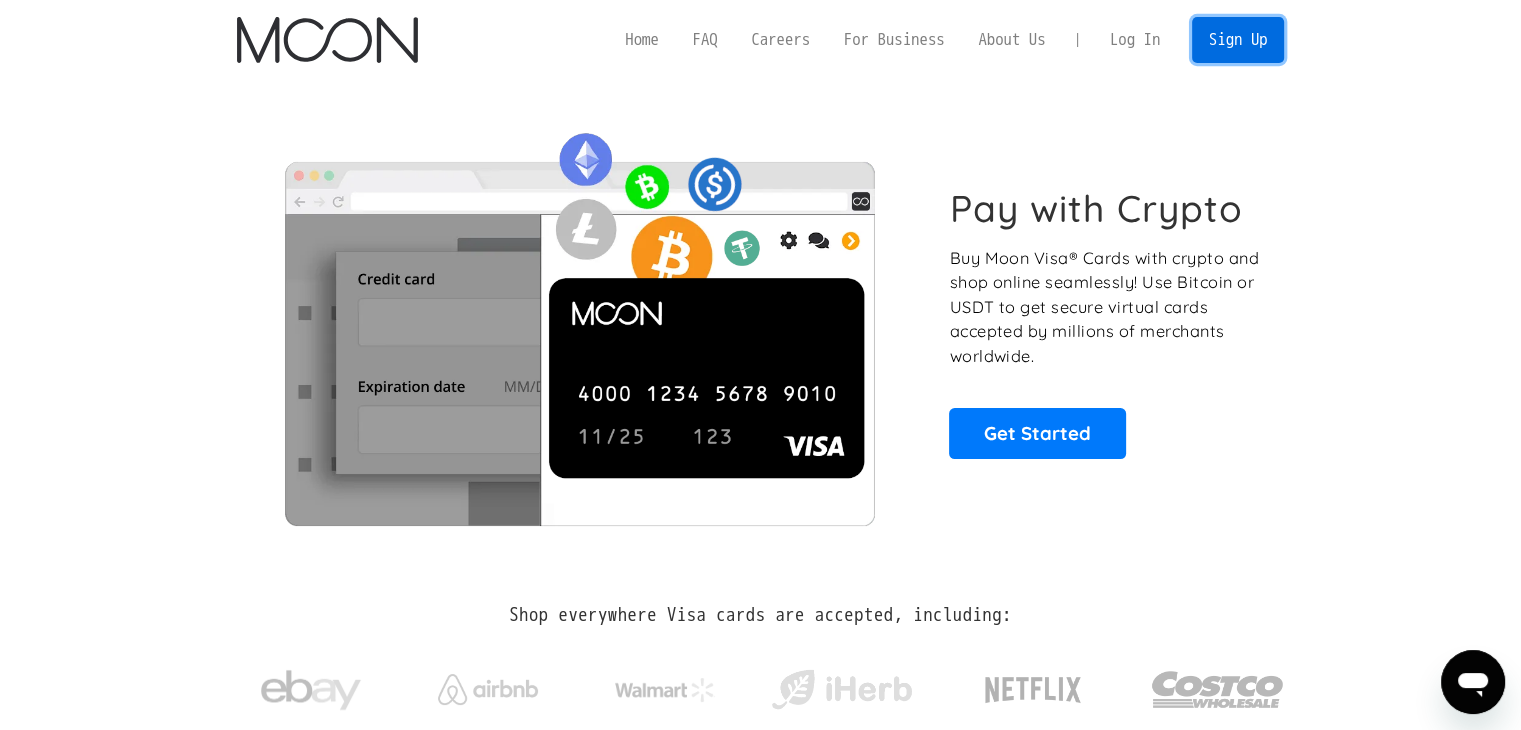 click on "Sign Up" at bounding box center [1238, 39] 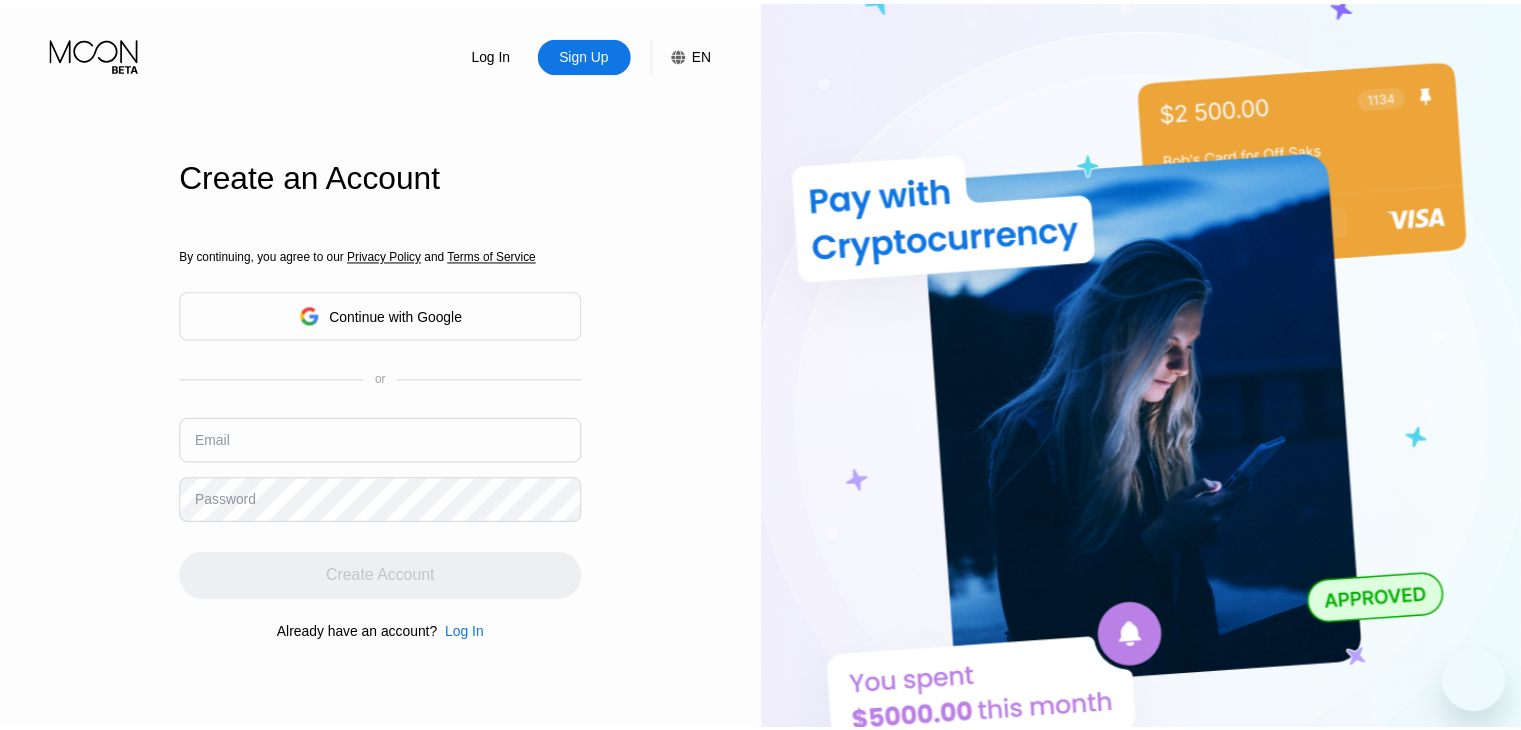 scroll, scrollTop: 0, scrollLeft: 0, axis: both 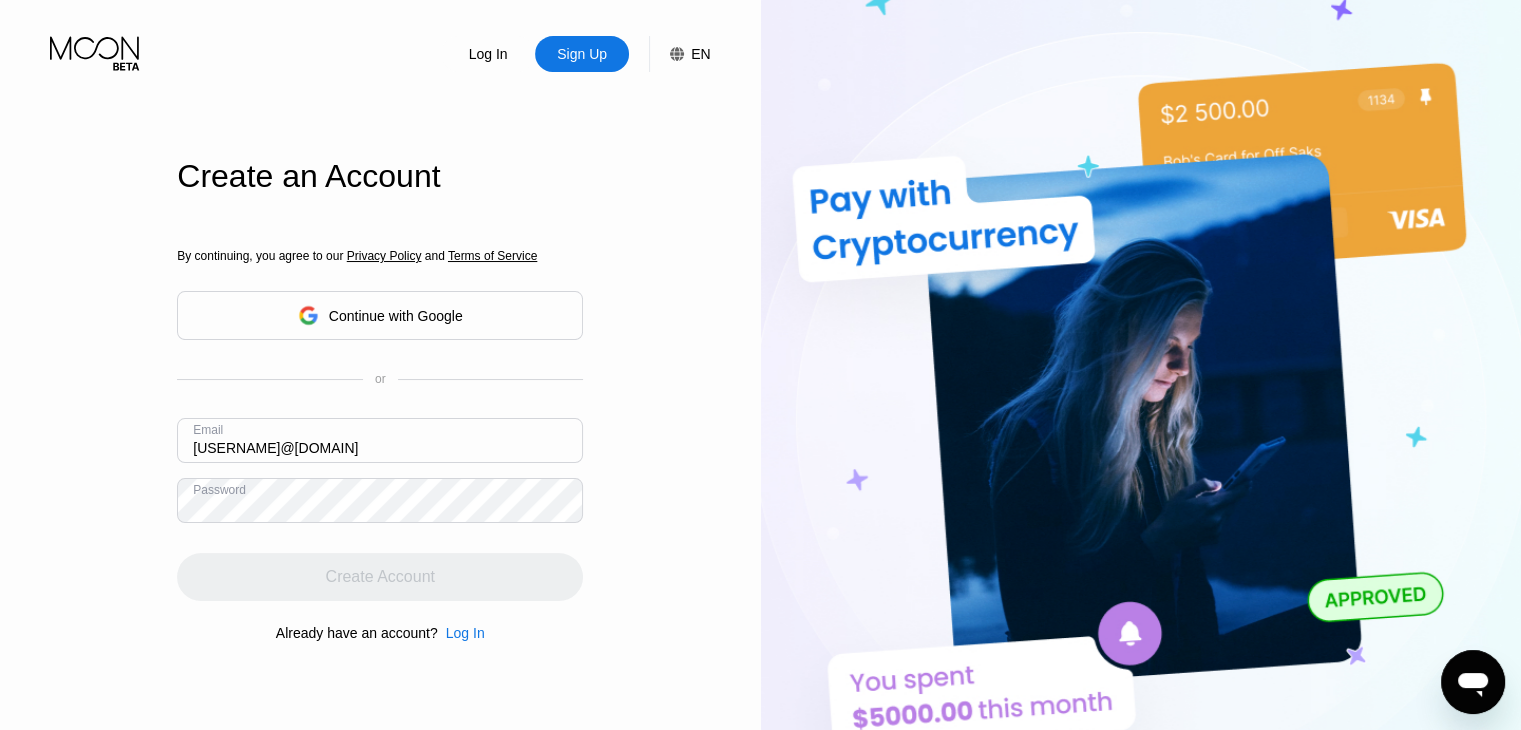 click on "beverlyjames6378@outlook.com" at bounding box center (380, 440) 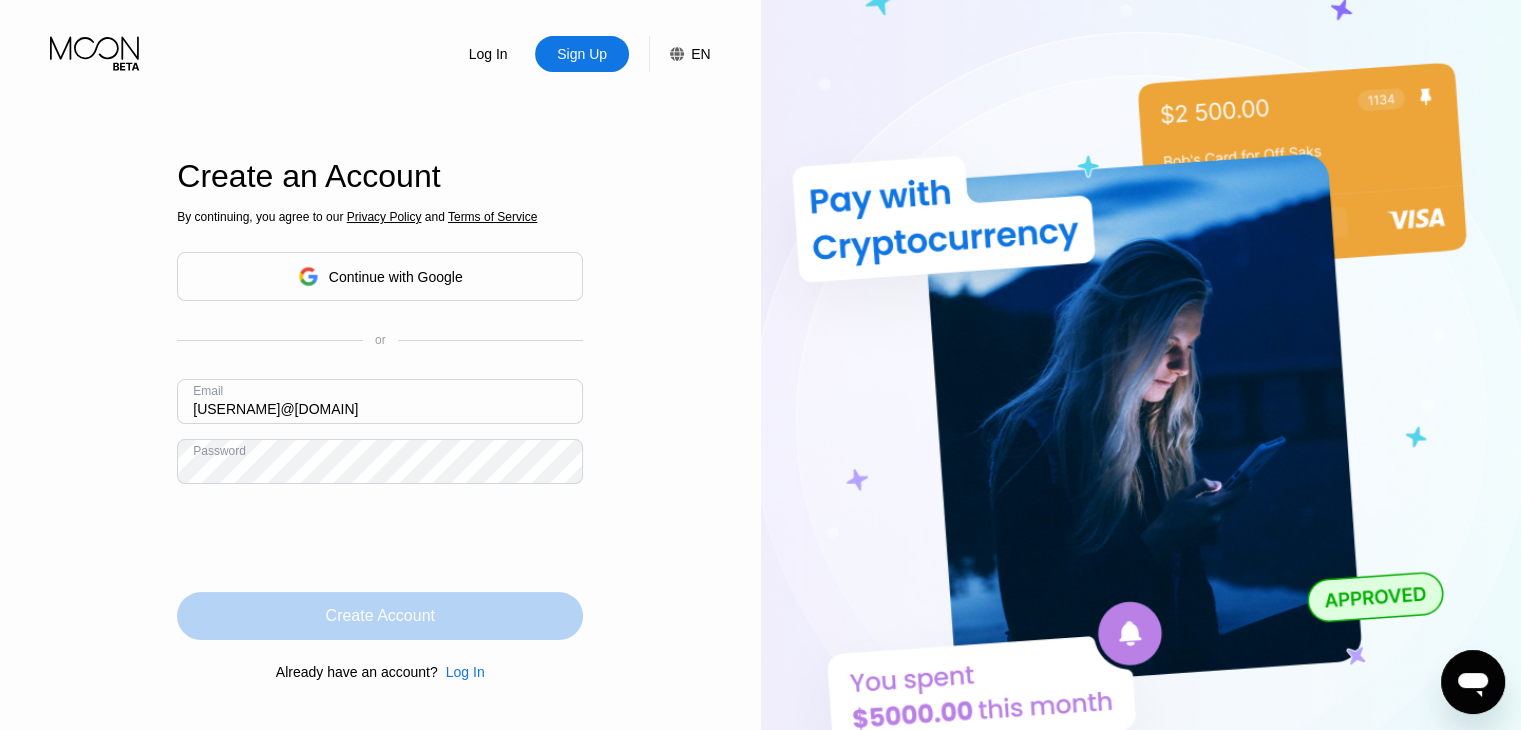 click on "Create Account" at bounding box center (380, 616) 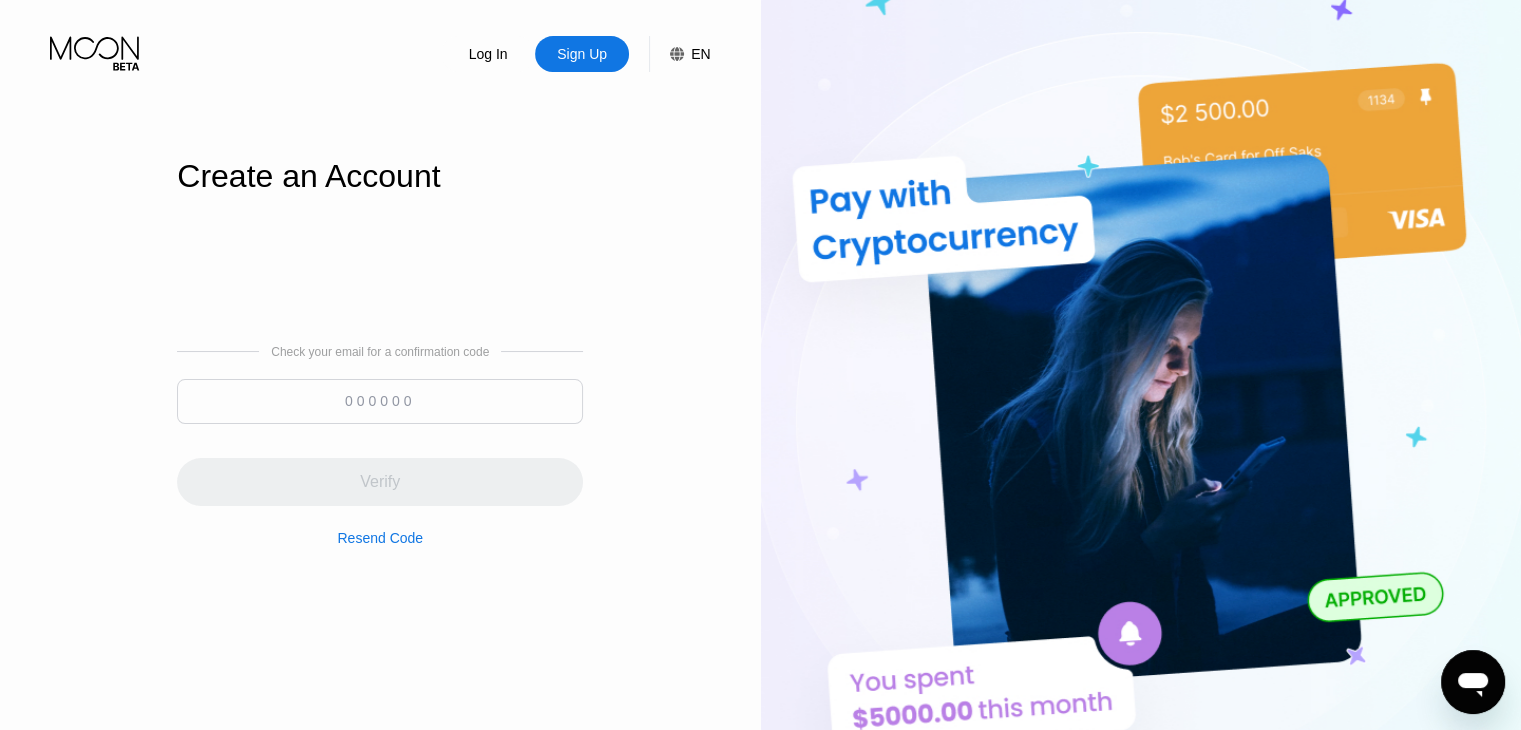 click at bounding box center [380, 401] 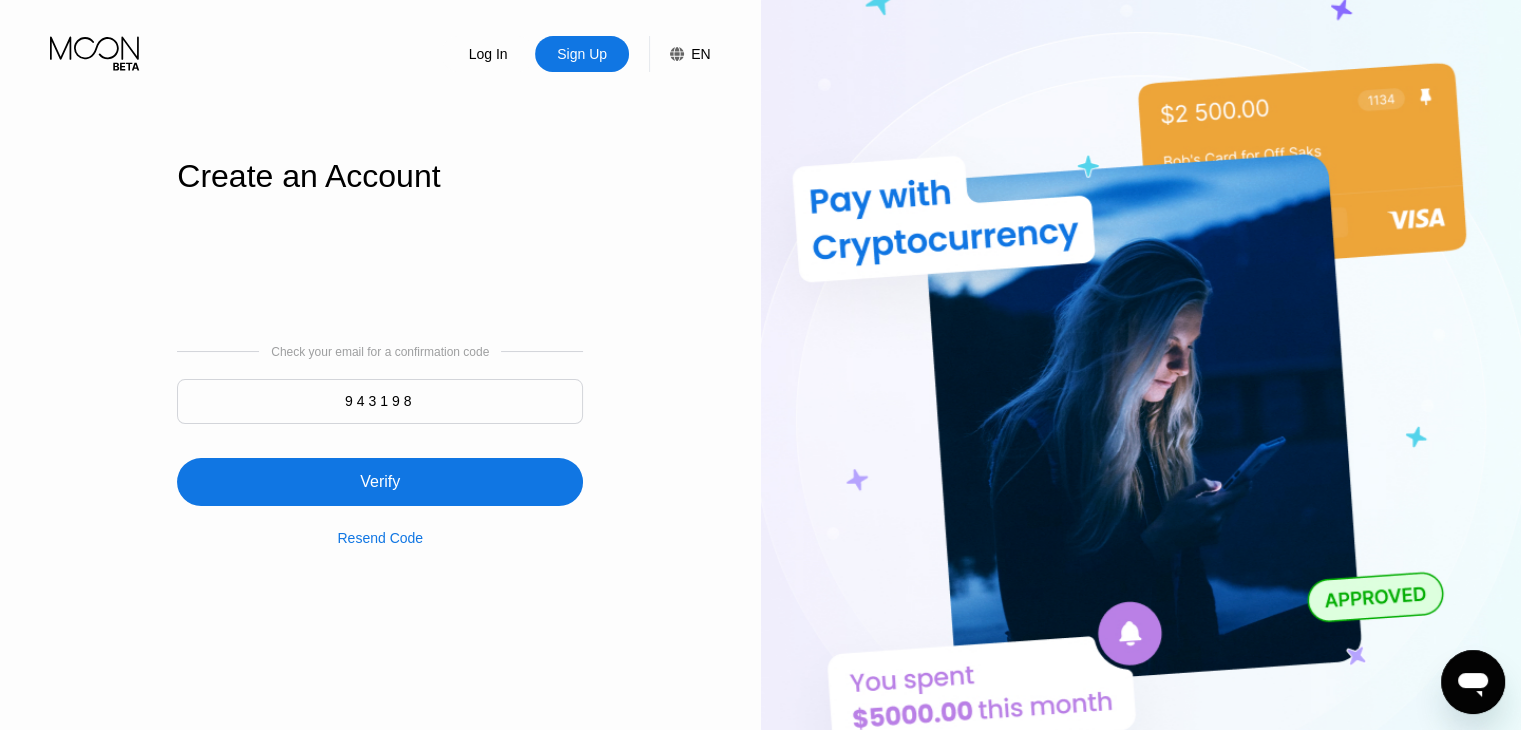 type on "943198" 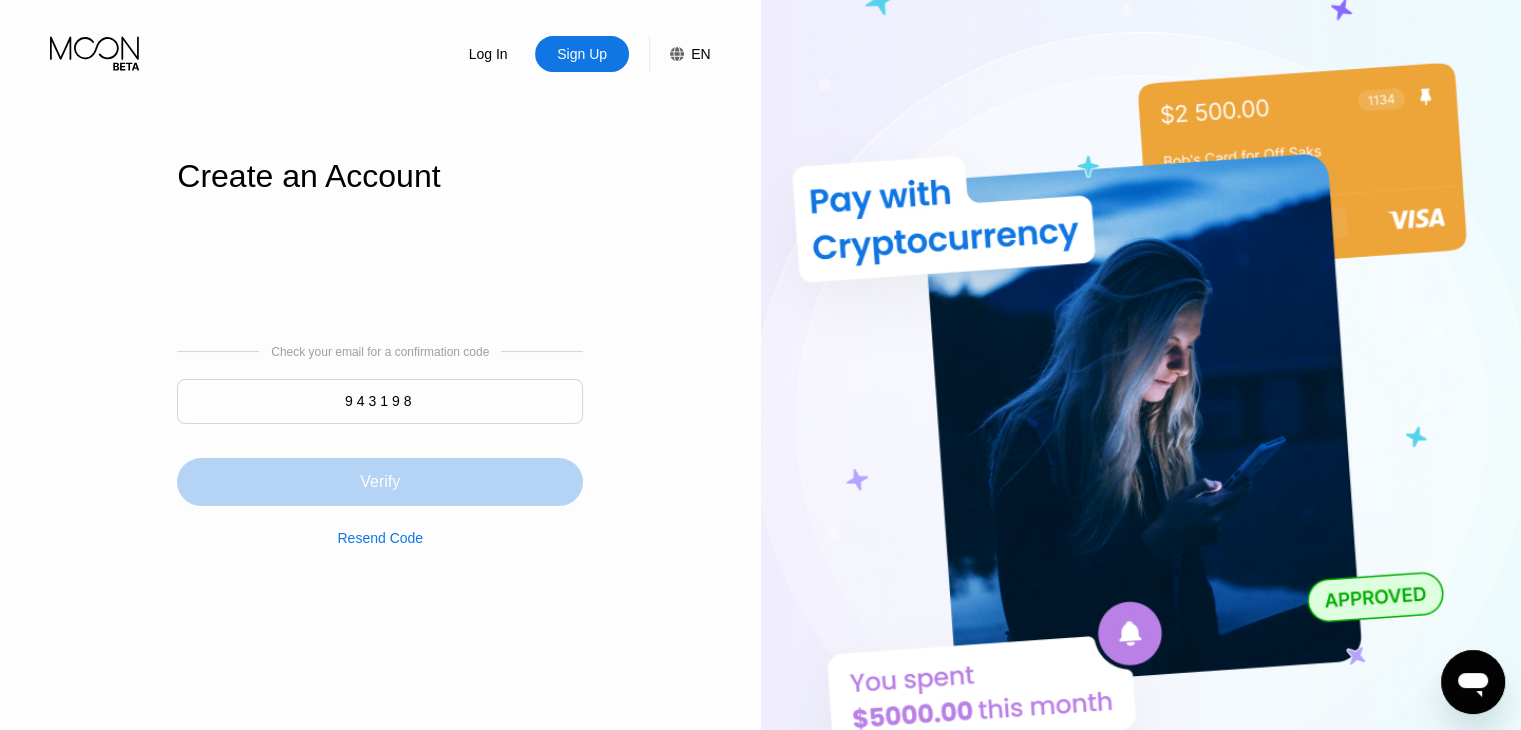 click on "Verify" at bounding box center [380, 482] 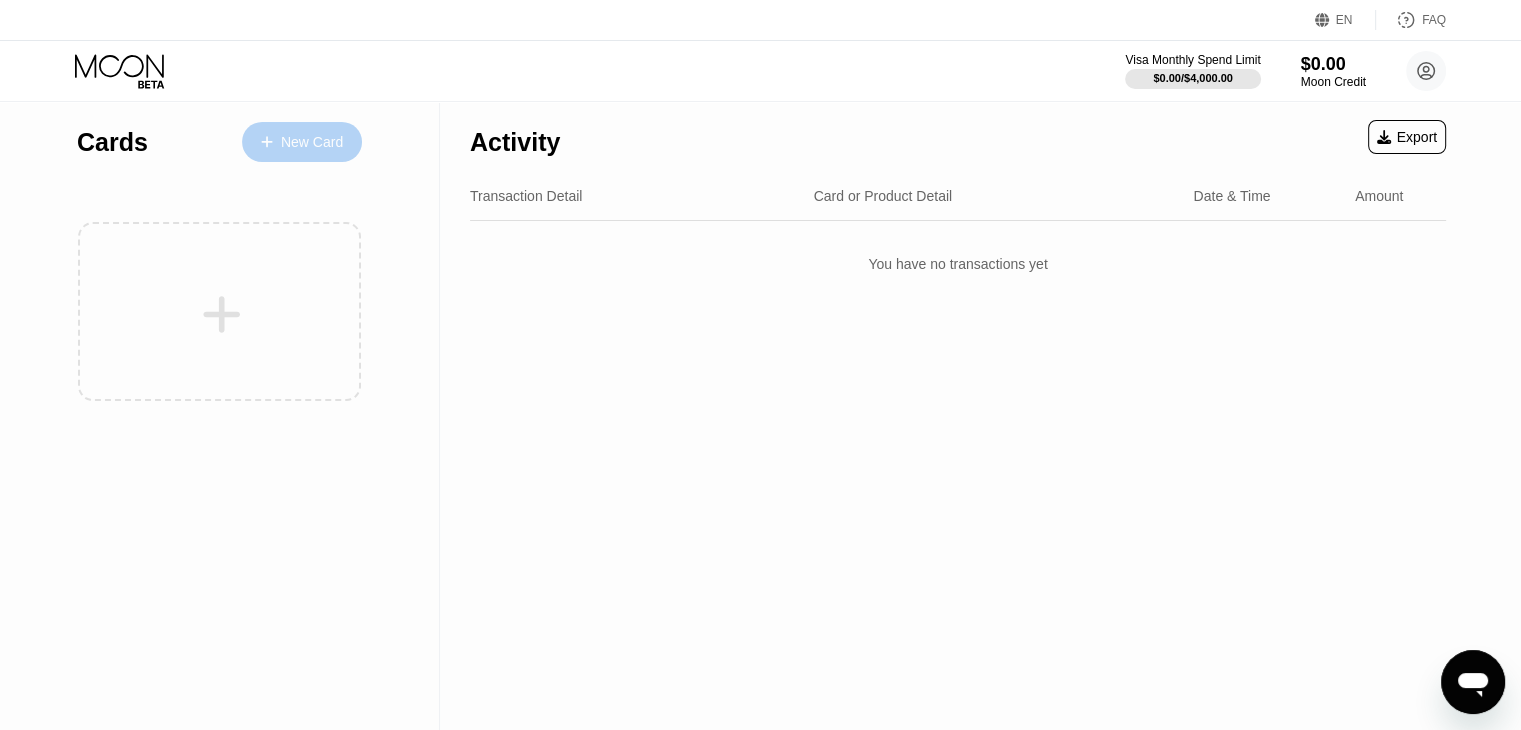 click at bounding box center (277, 142) 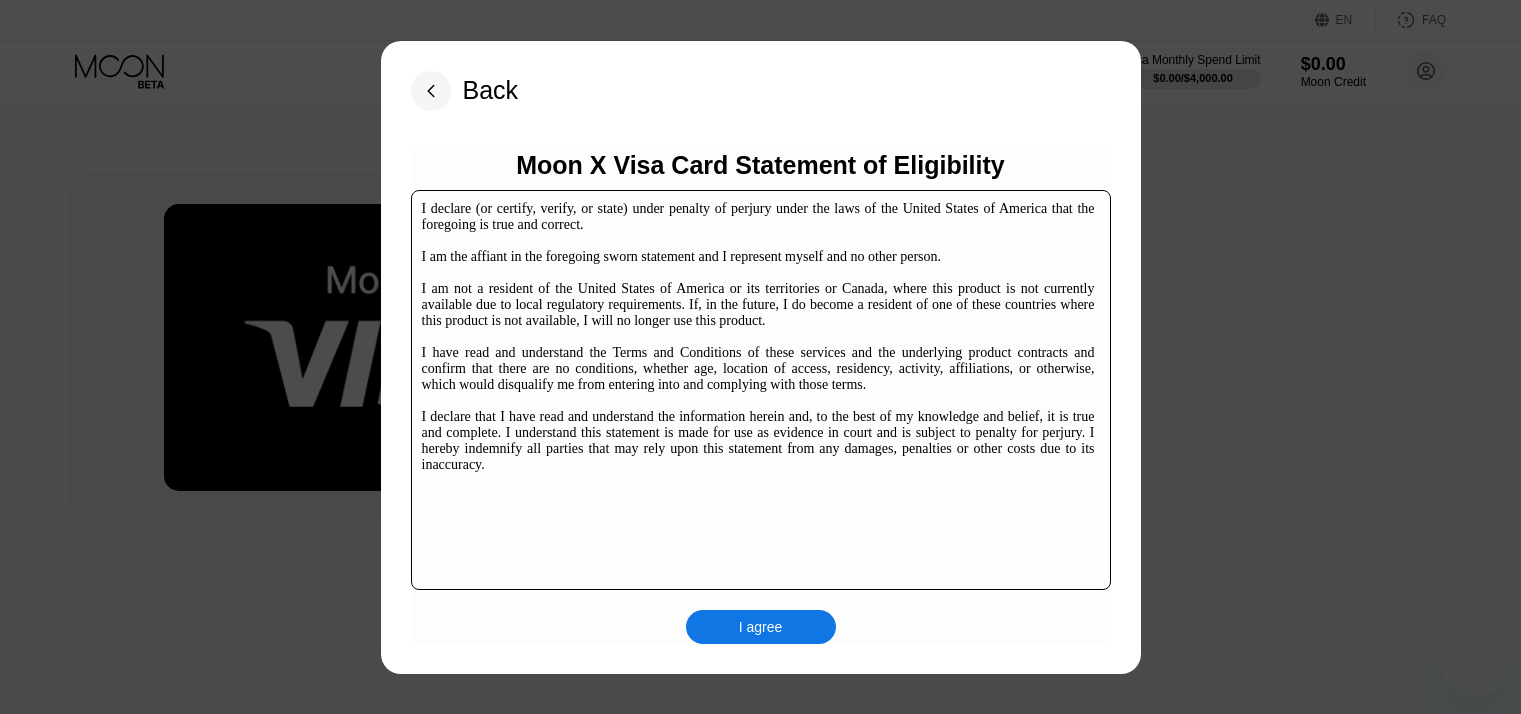 scroll, scrollTop: 0, scrollLeft: 0, axis: both 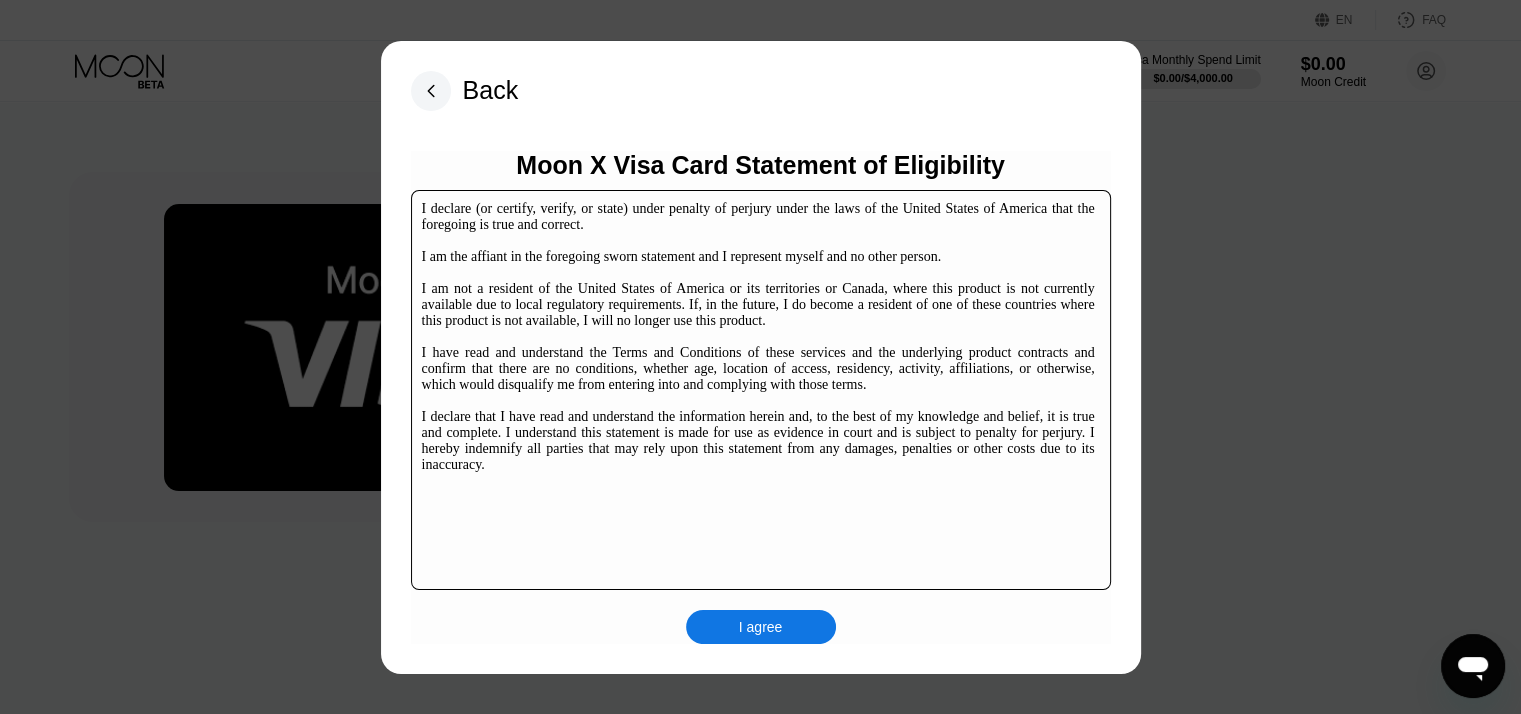 click on "I agree" at bounding box center [761, 627] 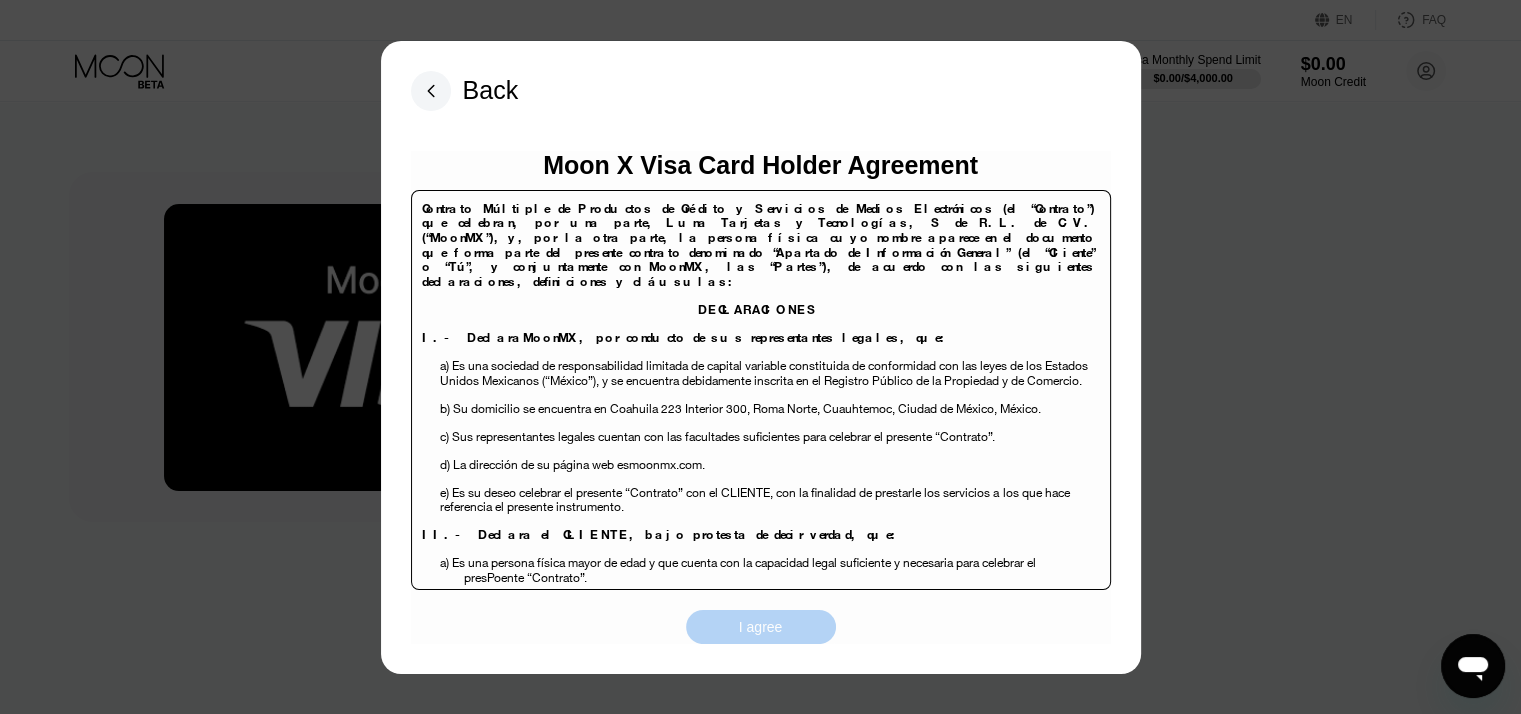 click on "I agree" at bounding box center [761, 627] 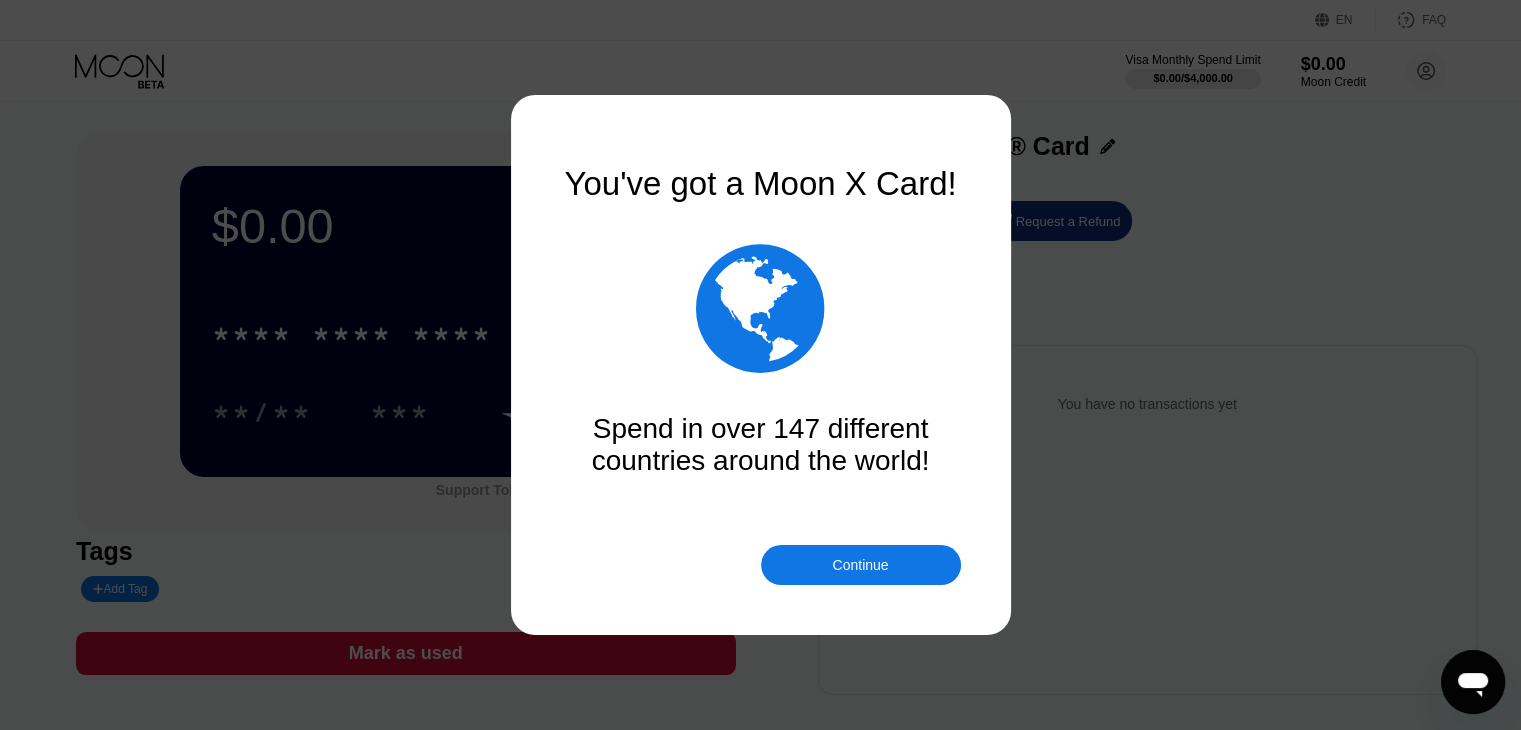 click at bounding box center (768, 365) 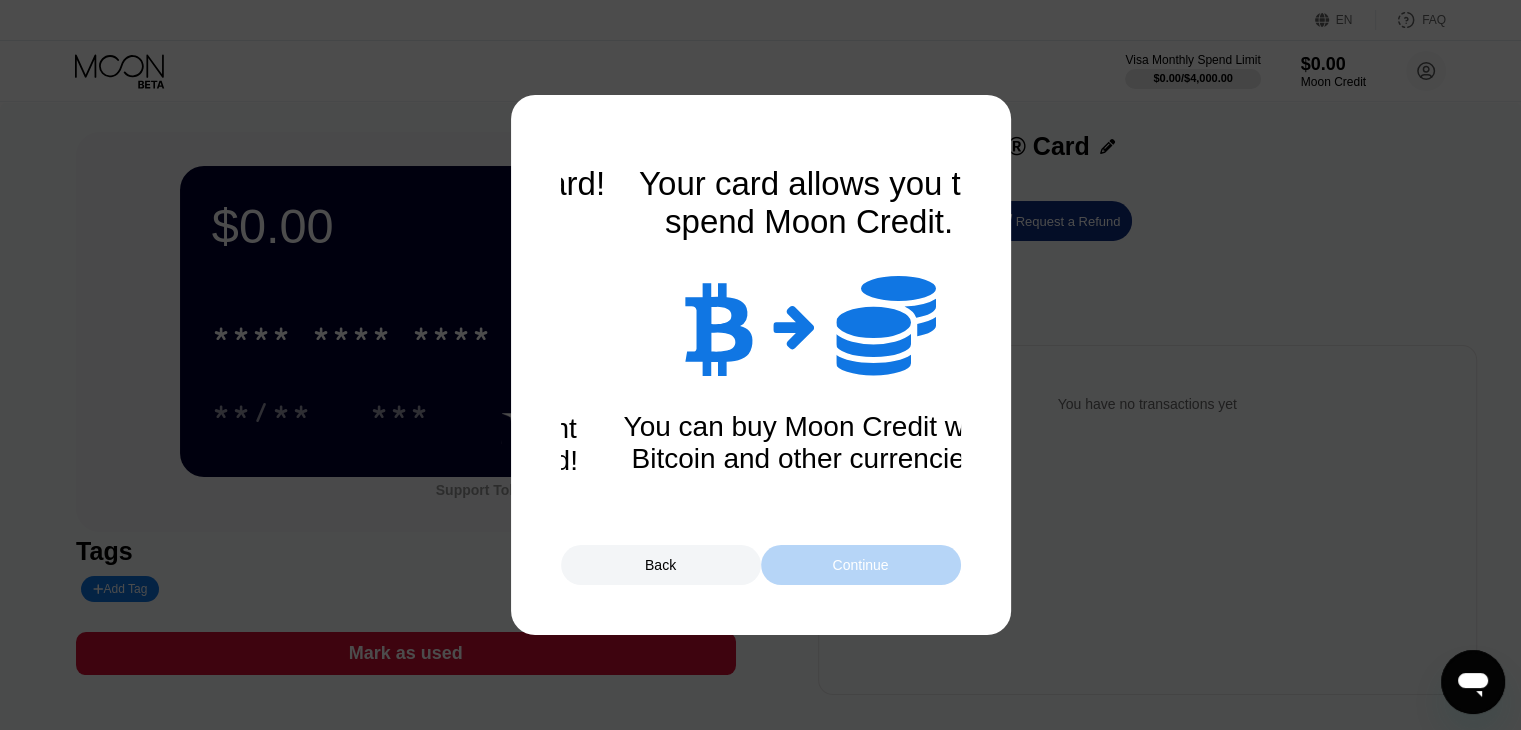 click on "Continue" at bounding box center [861, 565] 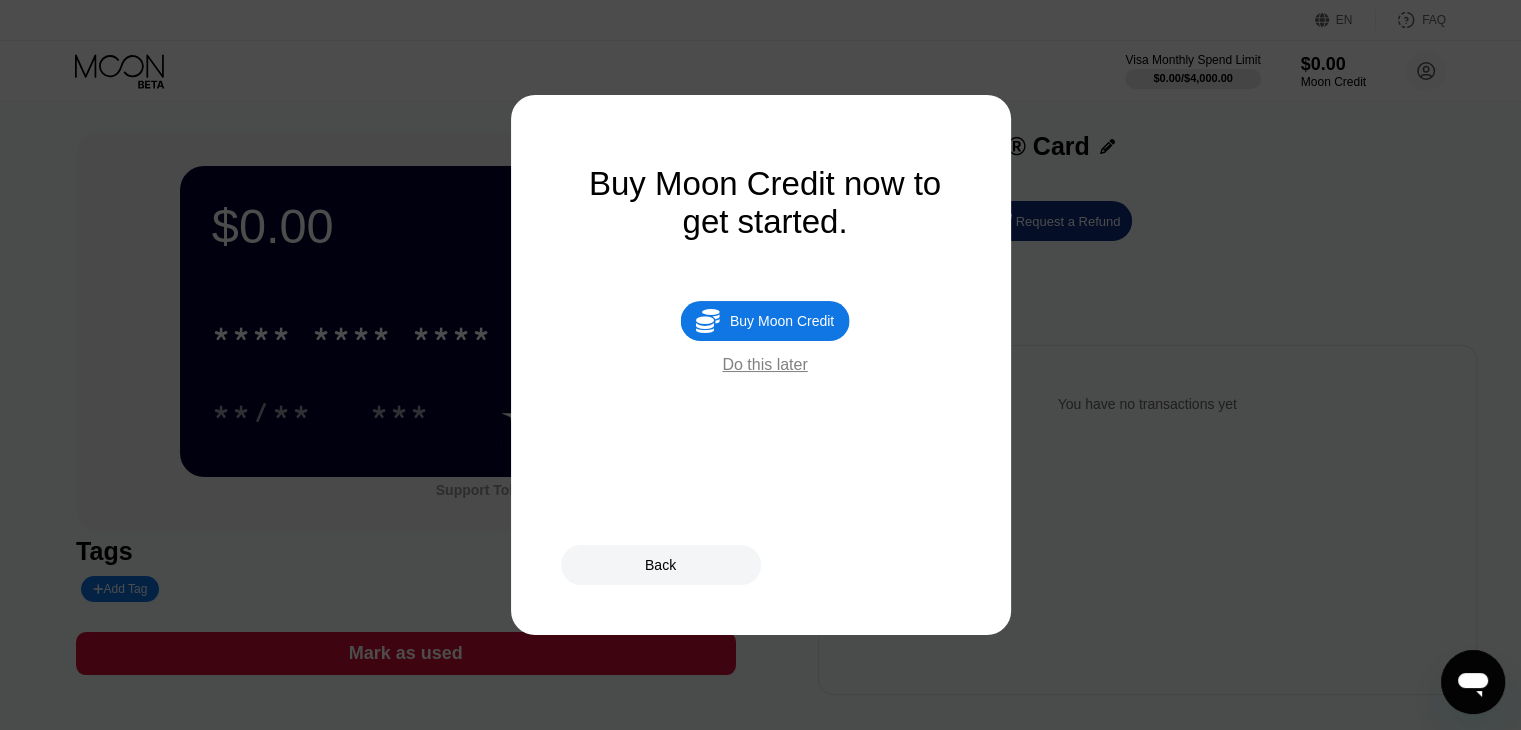 click on "Buy Moon Credit" at bounding box center (782, 321) 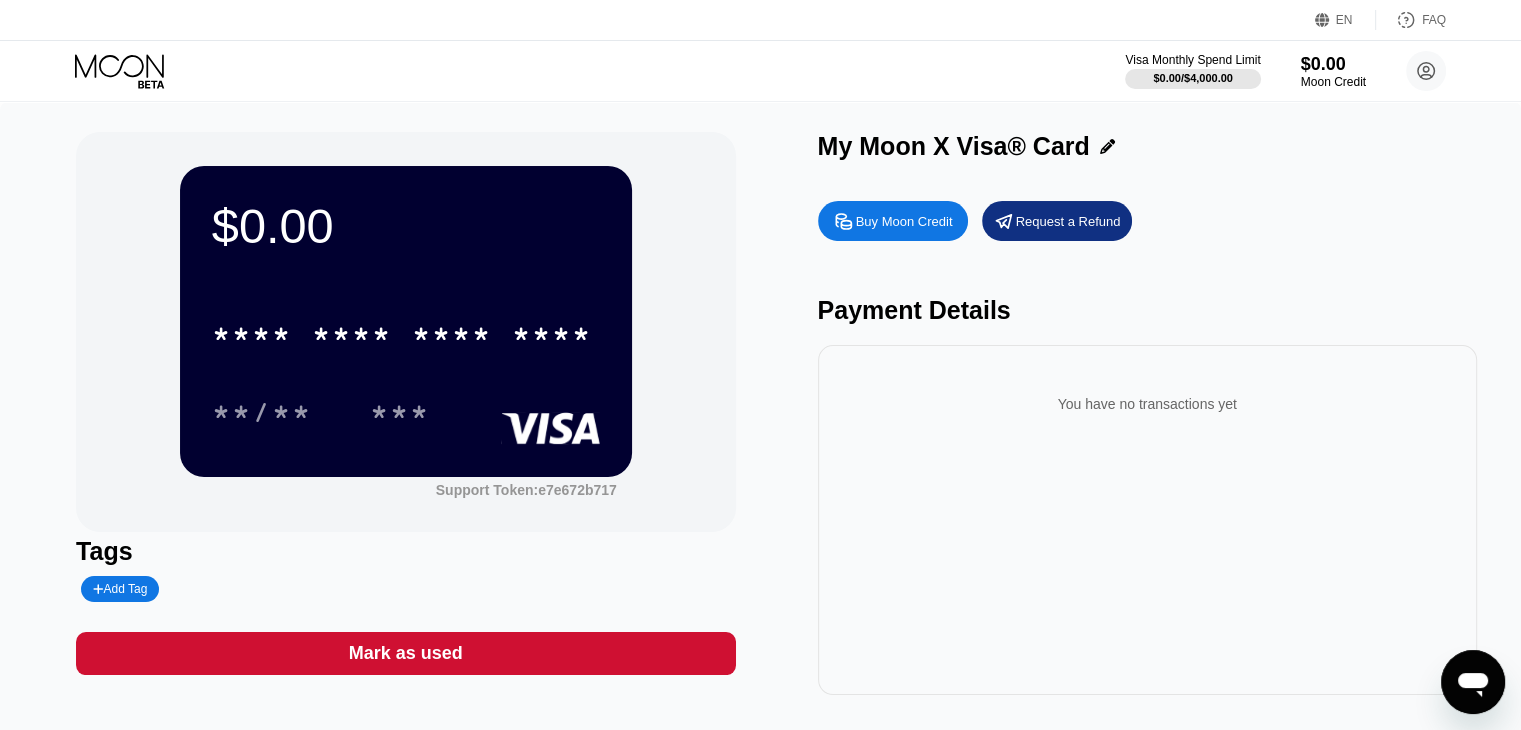 type on "0" 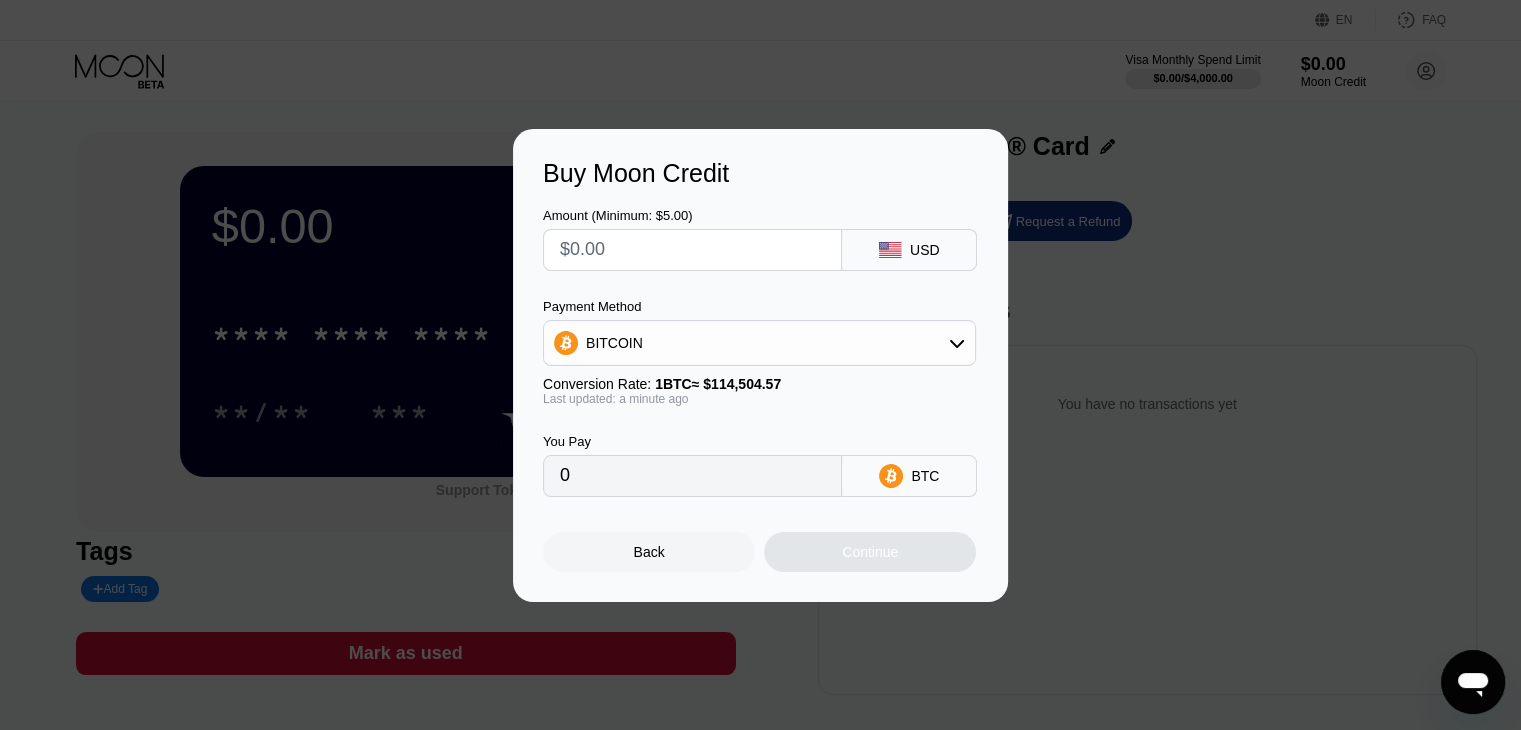 click at bounding box center [692, 250] 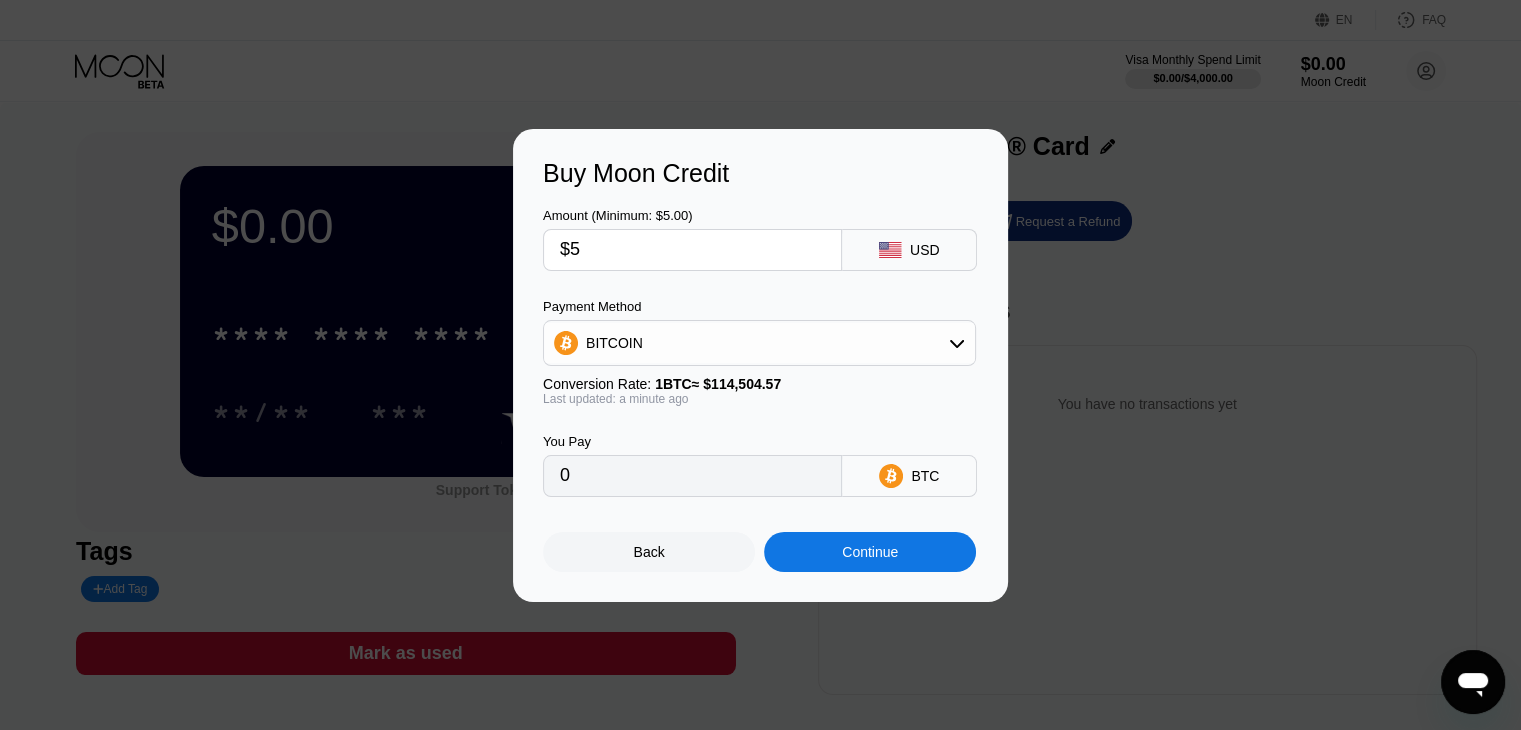 type on "0.00004367" 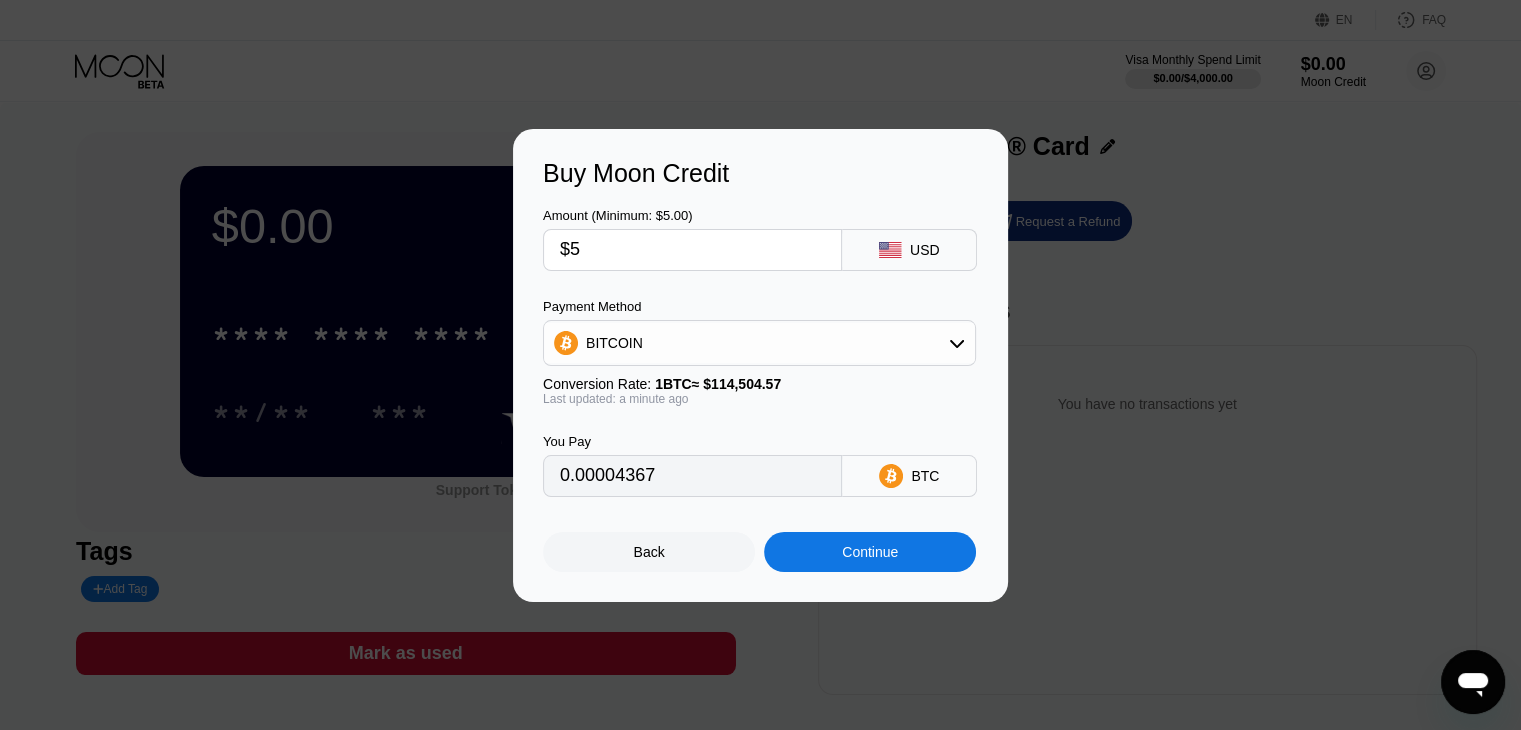 type on "$5" 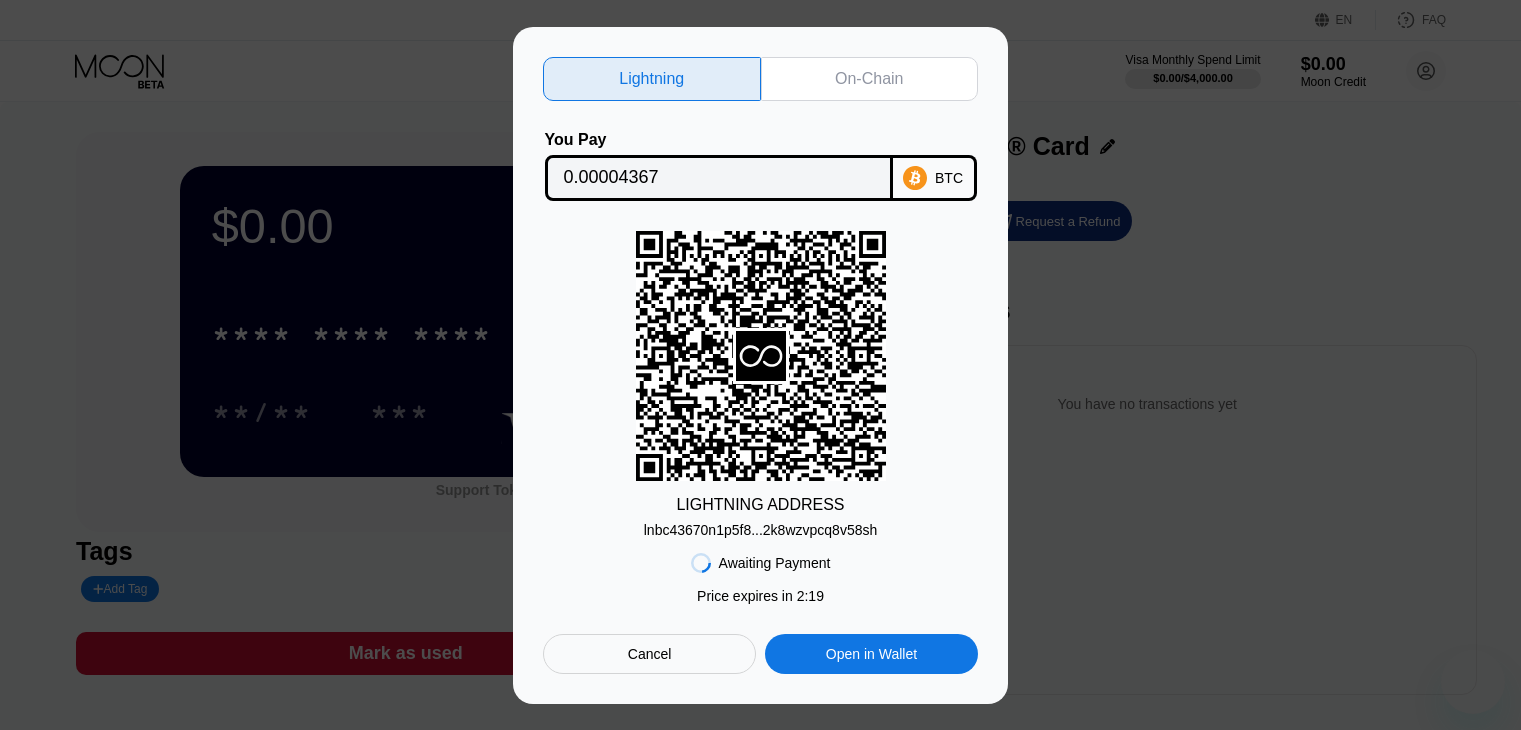 scroll, scrollTop: 0, scrollLeft: 0, axis: both 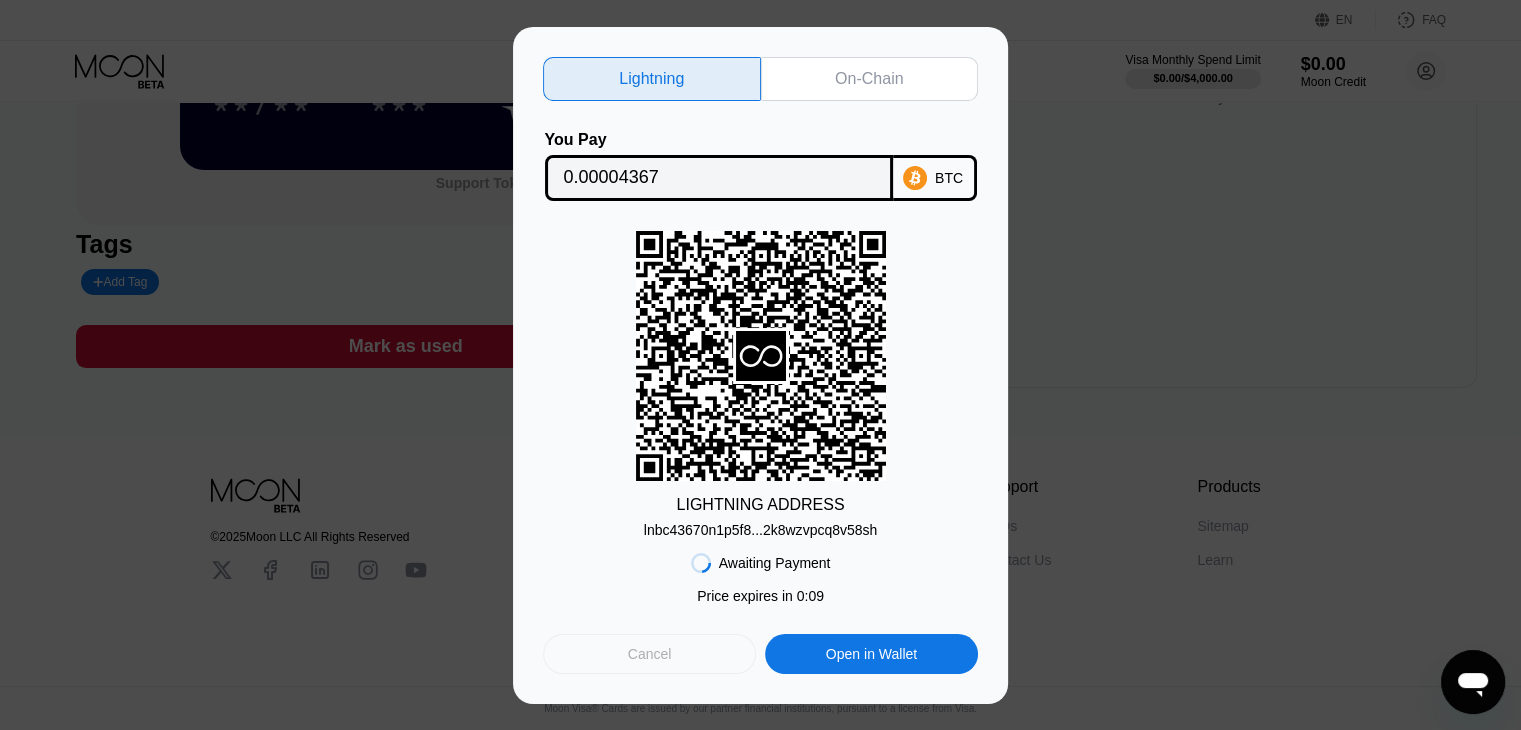 click on "Cancel" at bounding box center [650, 654] 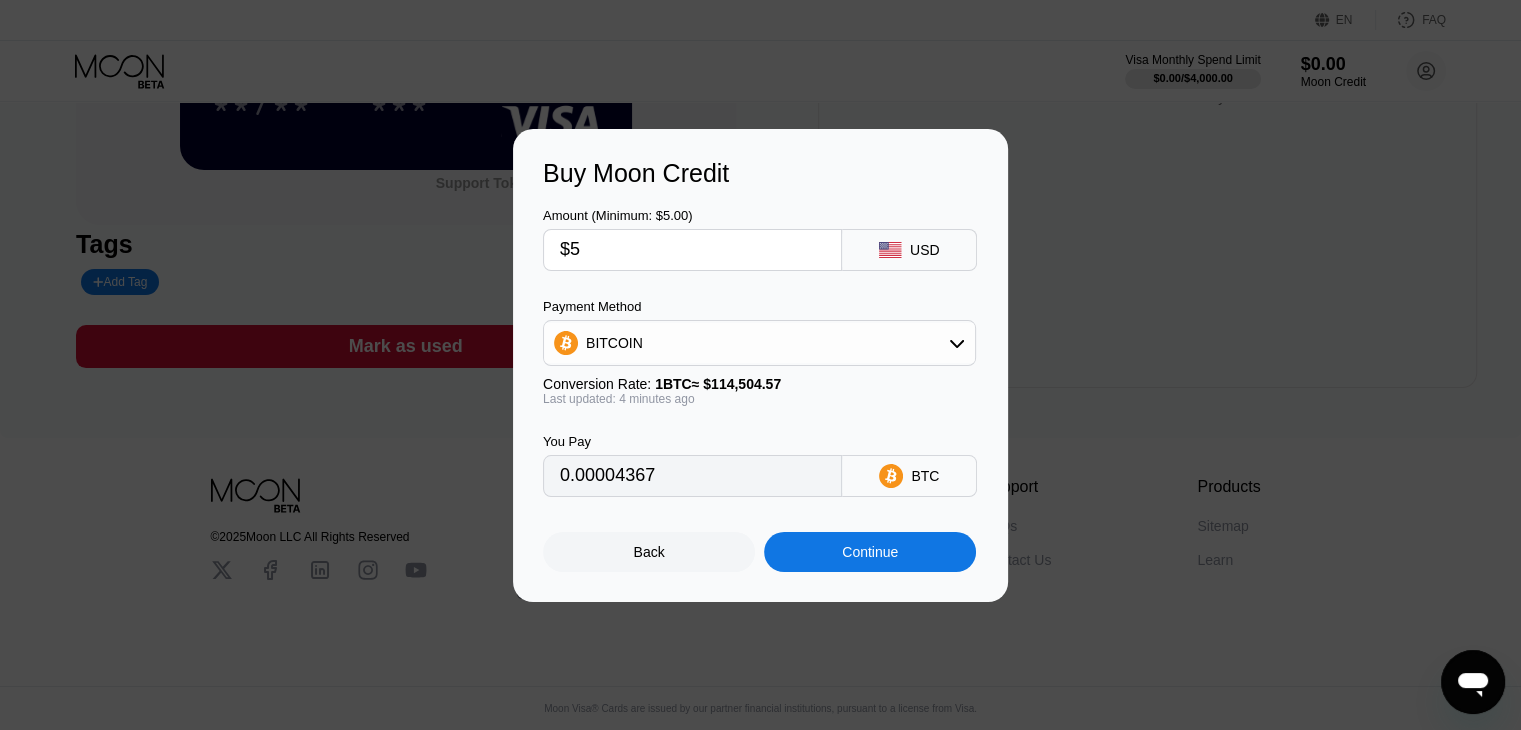 click at bounding box center (768, 365) 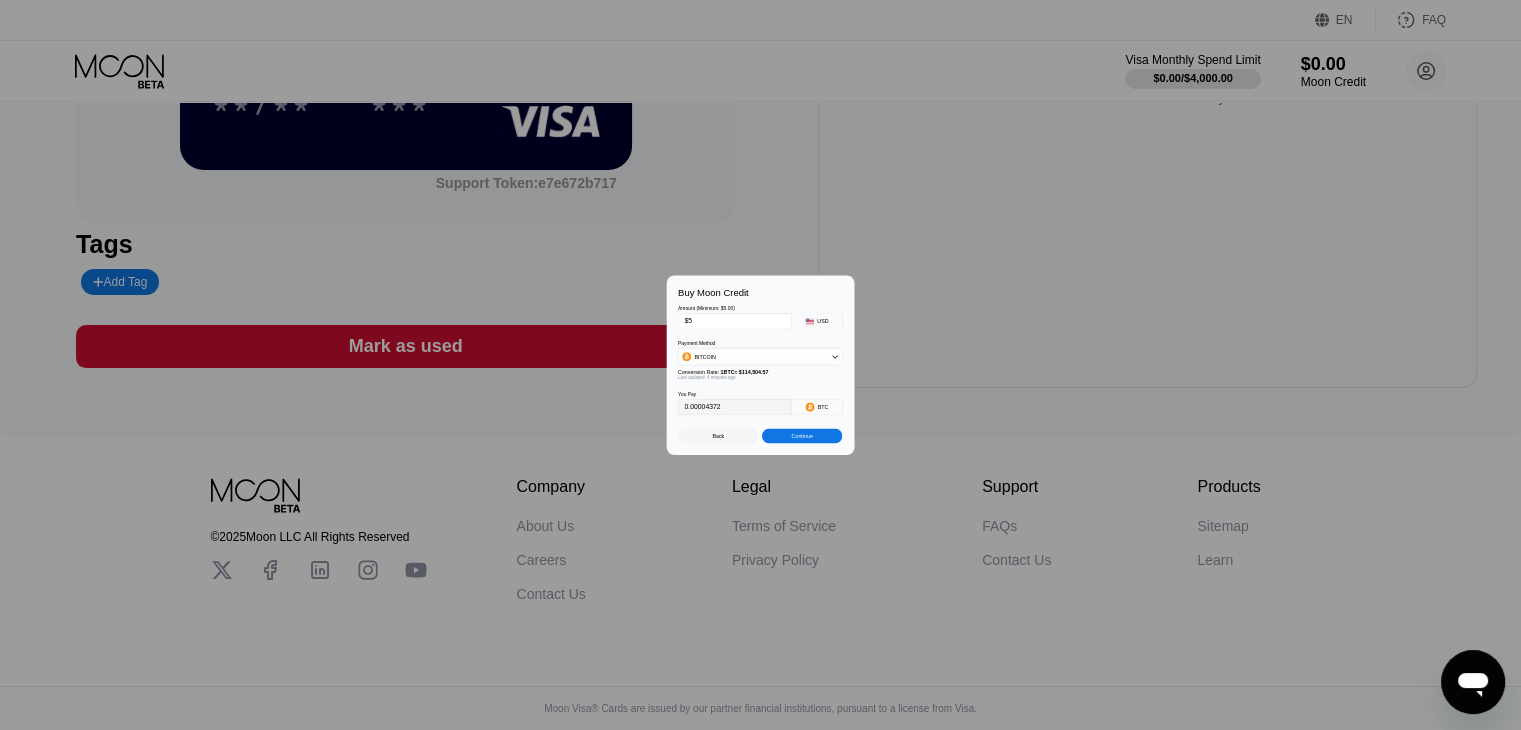 type on "0.00004372" 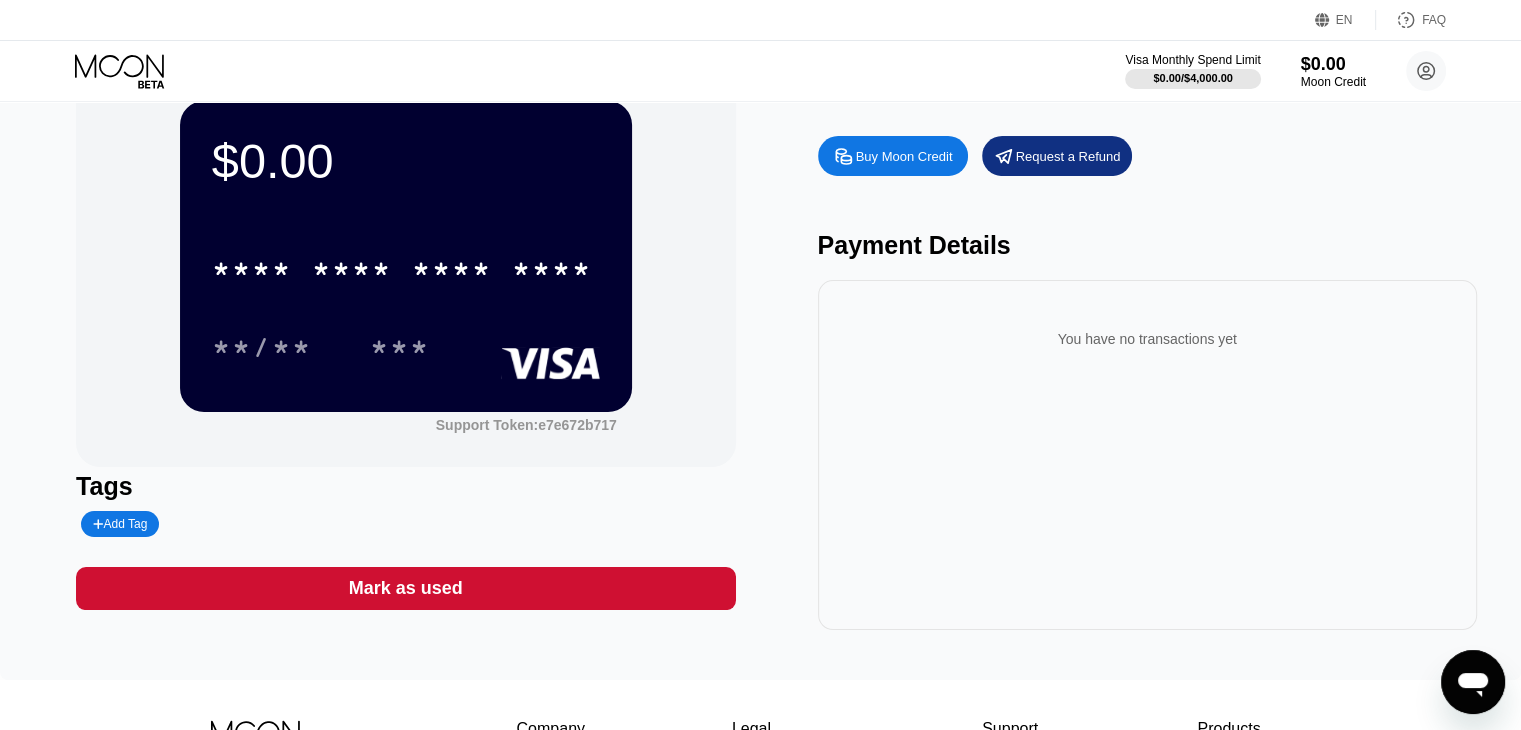scroll, scrollTop: 0, scrollLeft: 0, axis: both 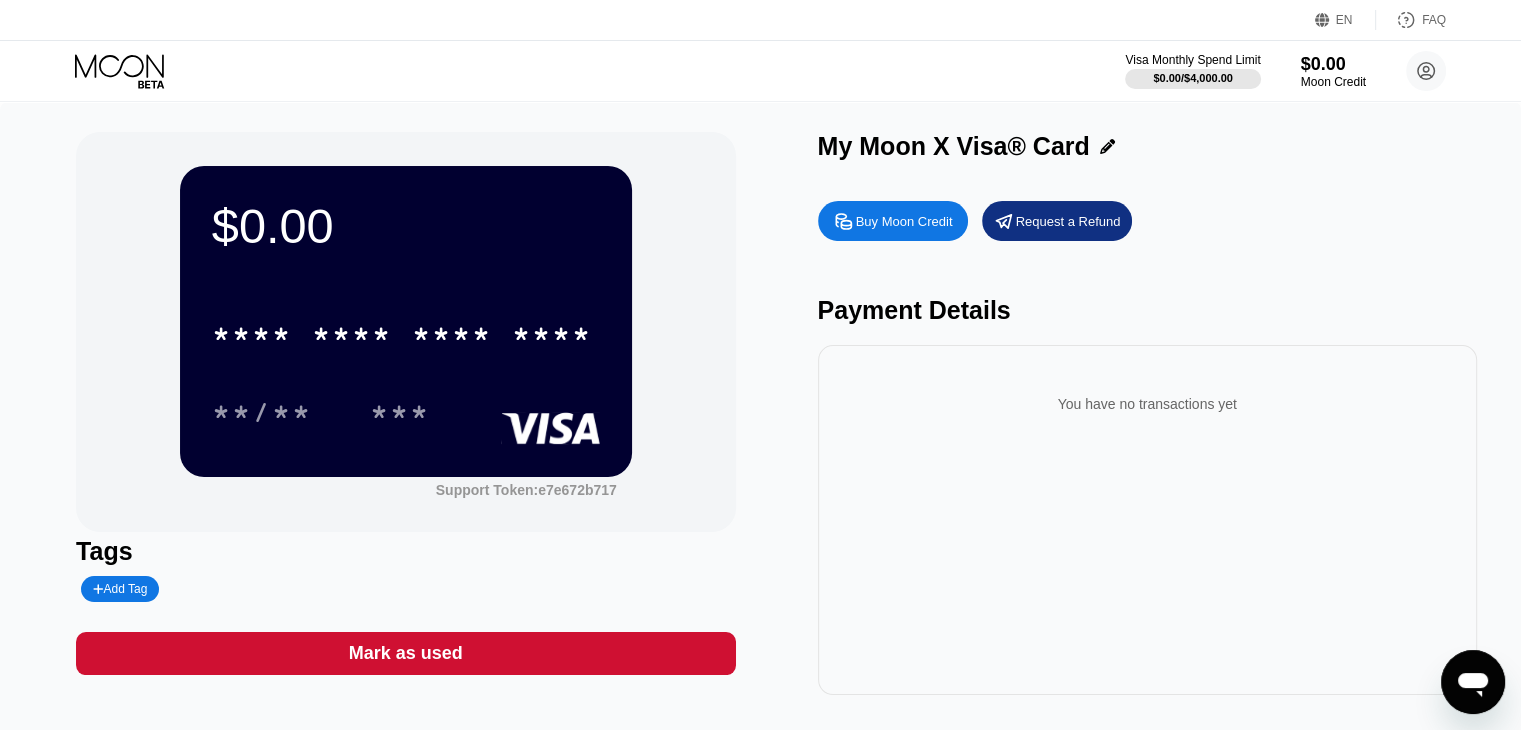 click on "* * * *" at bounding box center [452, 337] 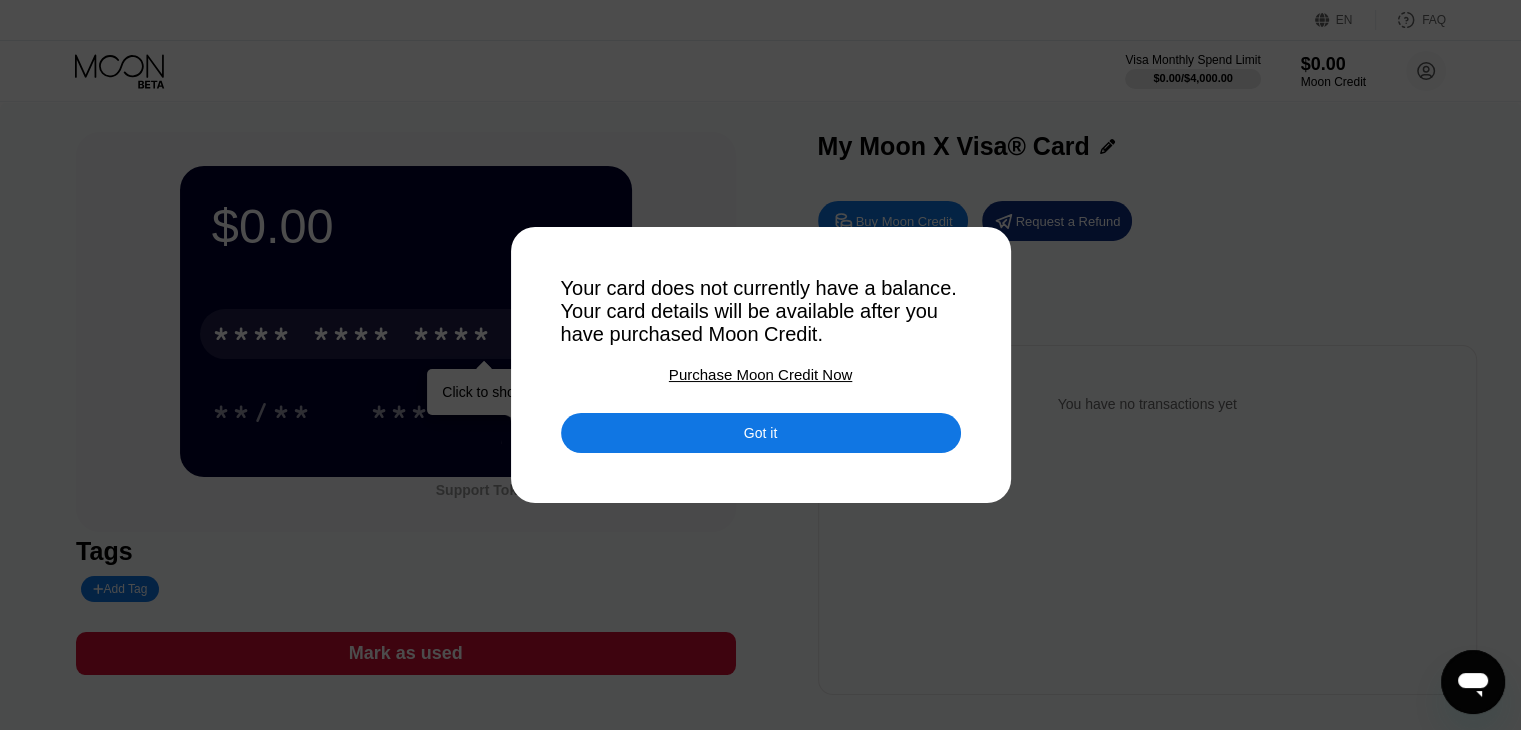 click on "Purchase Moon Credit Now" at bounding box center (760, 374) 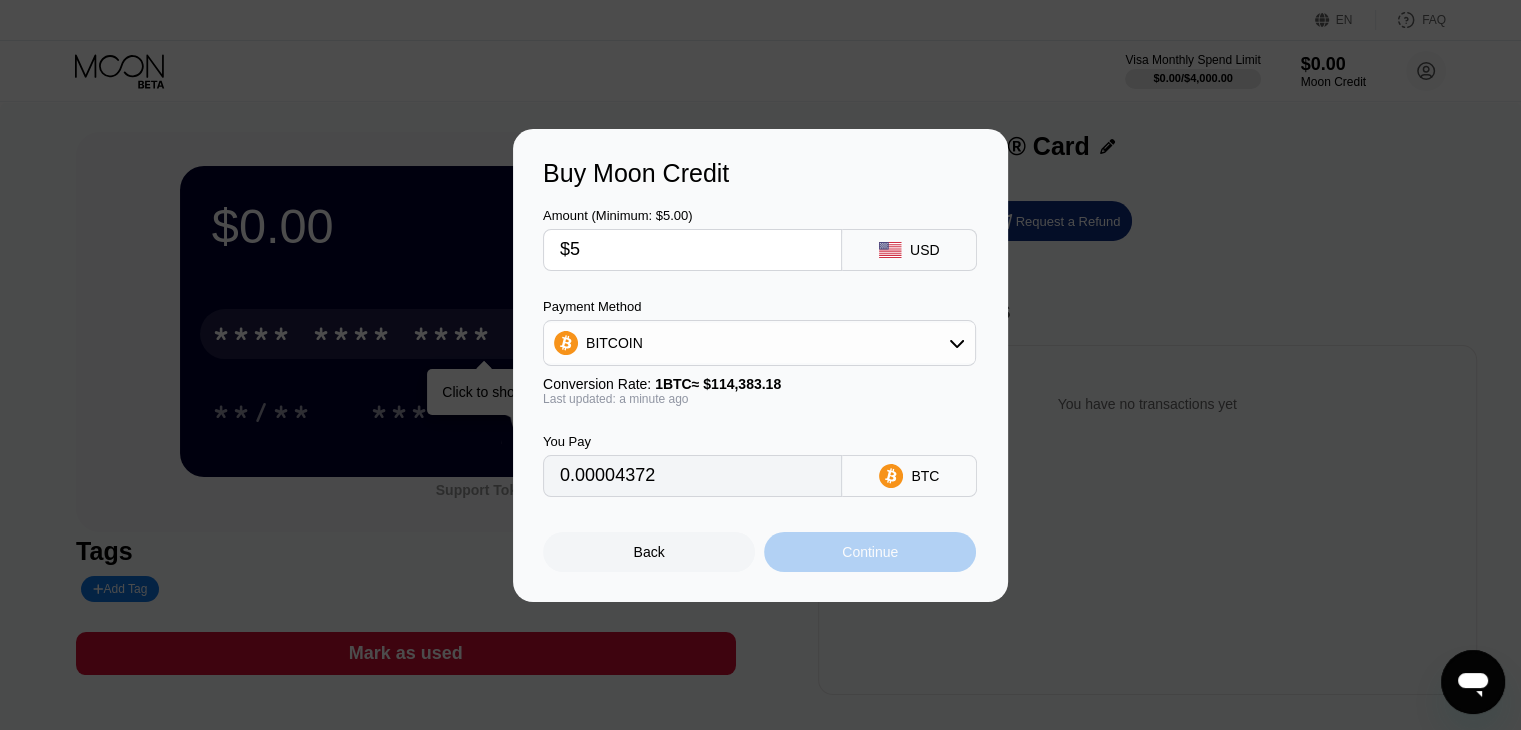 click on "Continue" at bounding box center (870, 552) 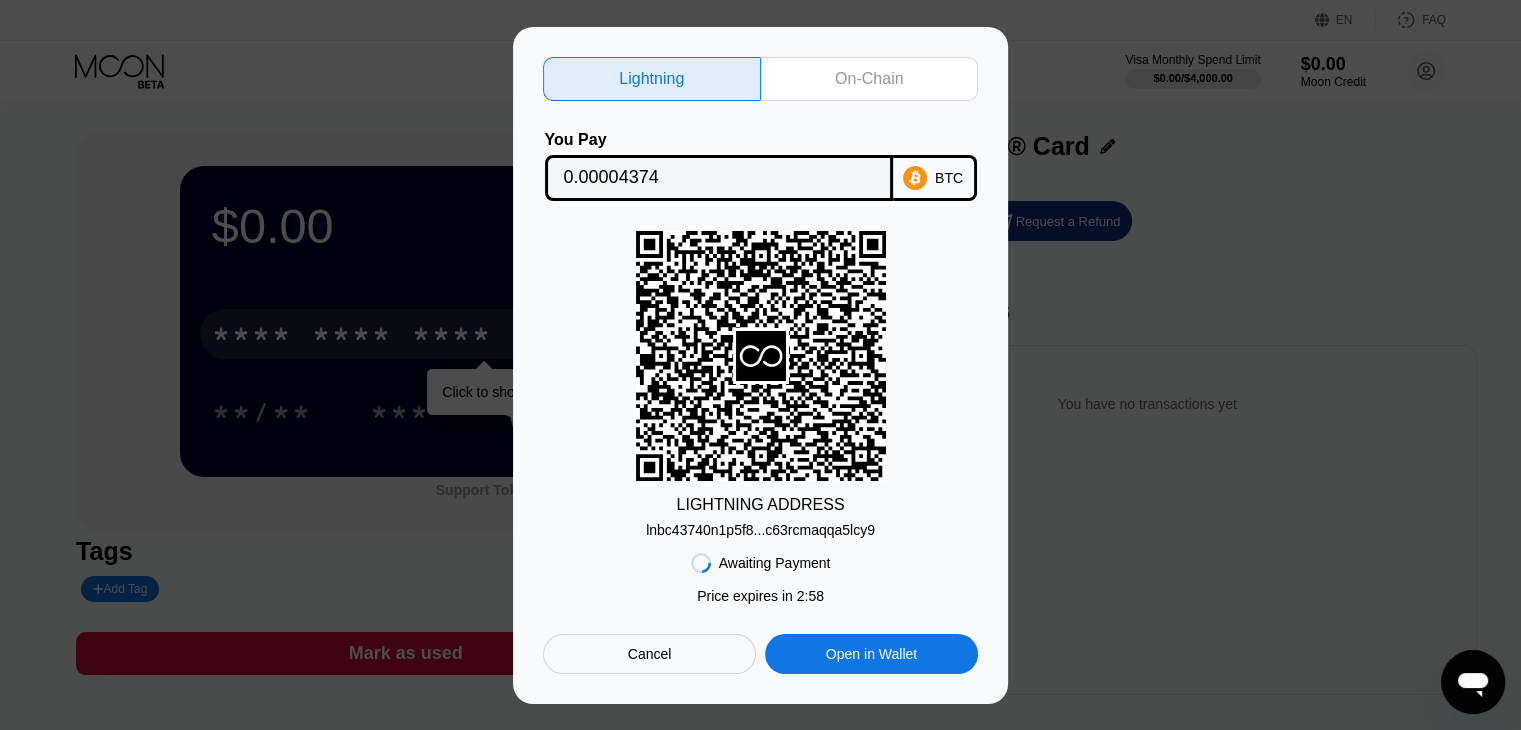 click on "lnbc43740n1p5f8...c63rcmaqqa5lcy9" at bounding box center [760, 530] 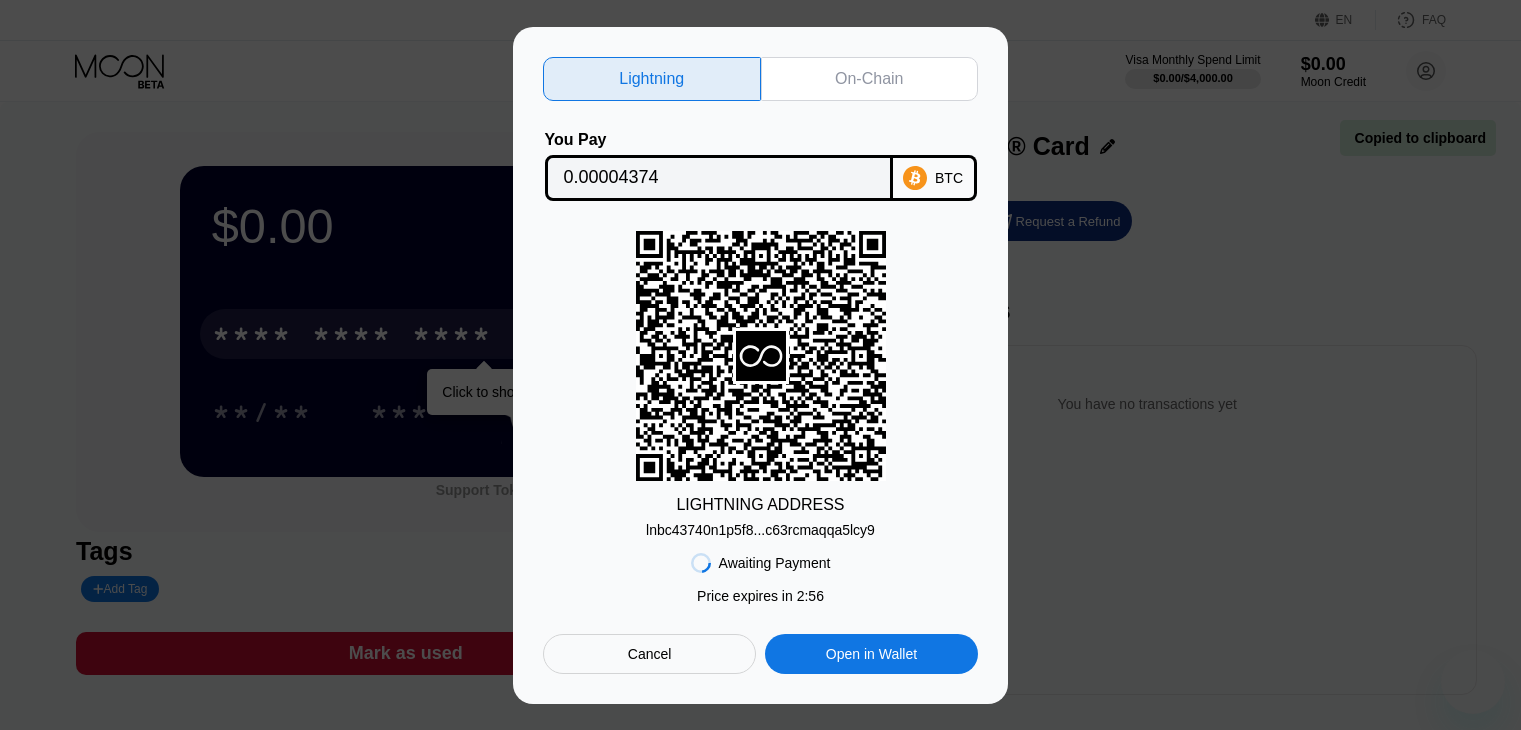 scroll, scrollTop: 0, scrollLeft: 0, axis: both 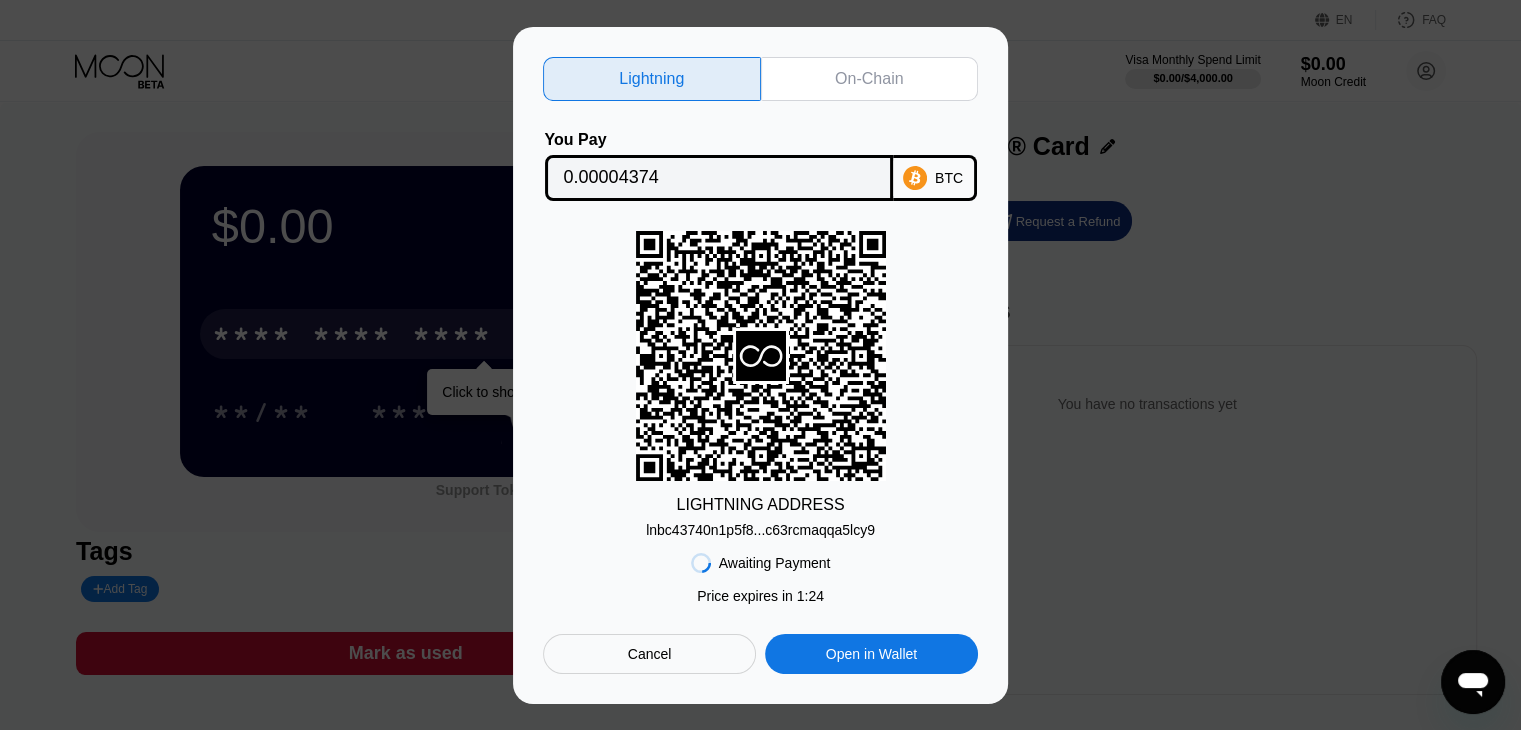 click on "Cancel" at bounding box center [649, 654] 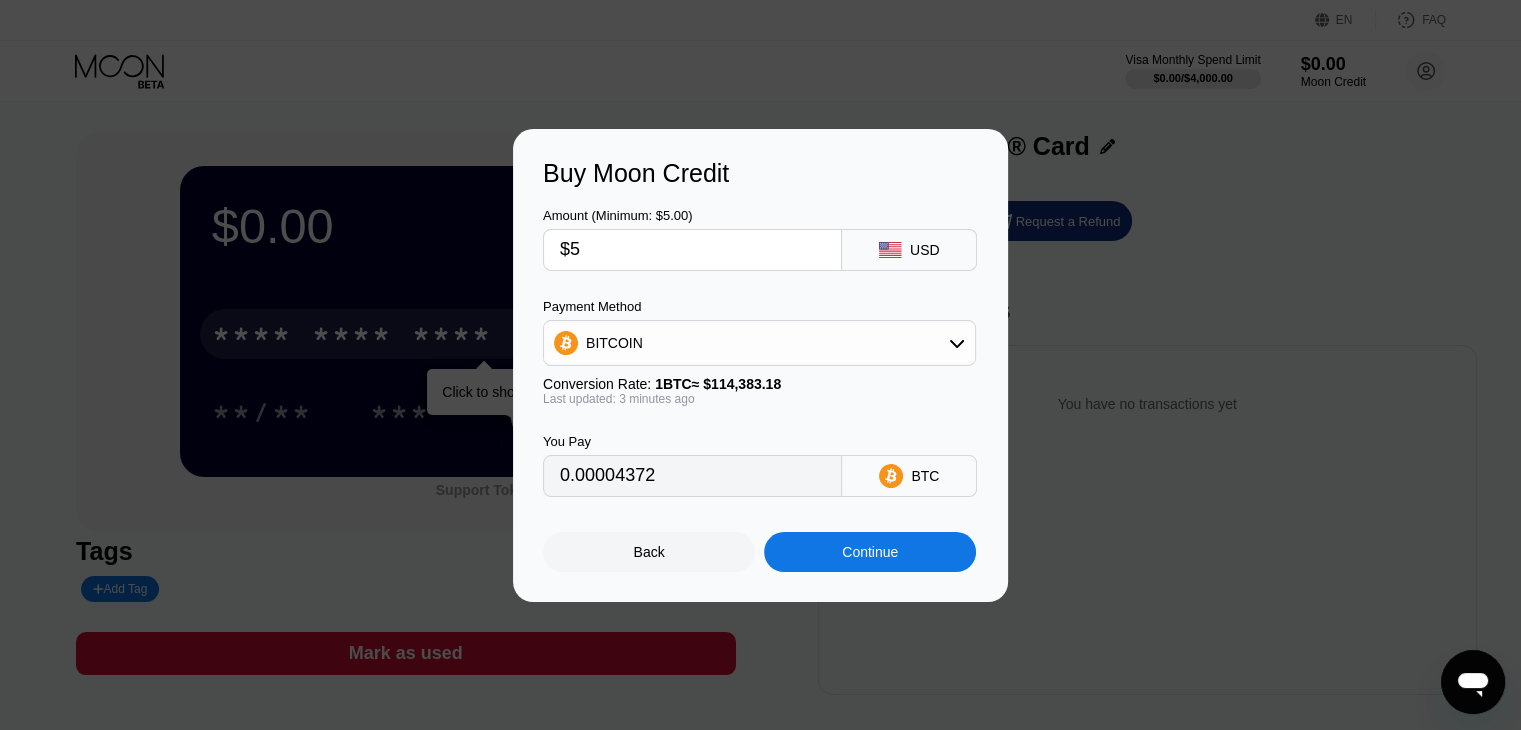 click on "Back" at bounding box center (649, 552) 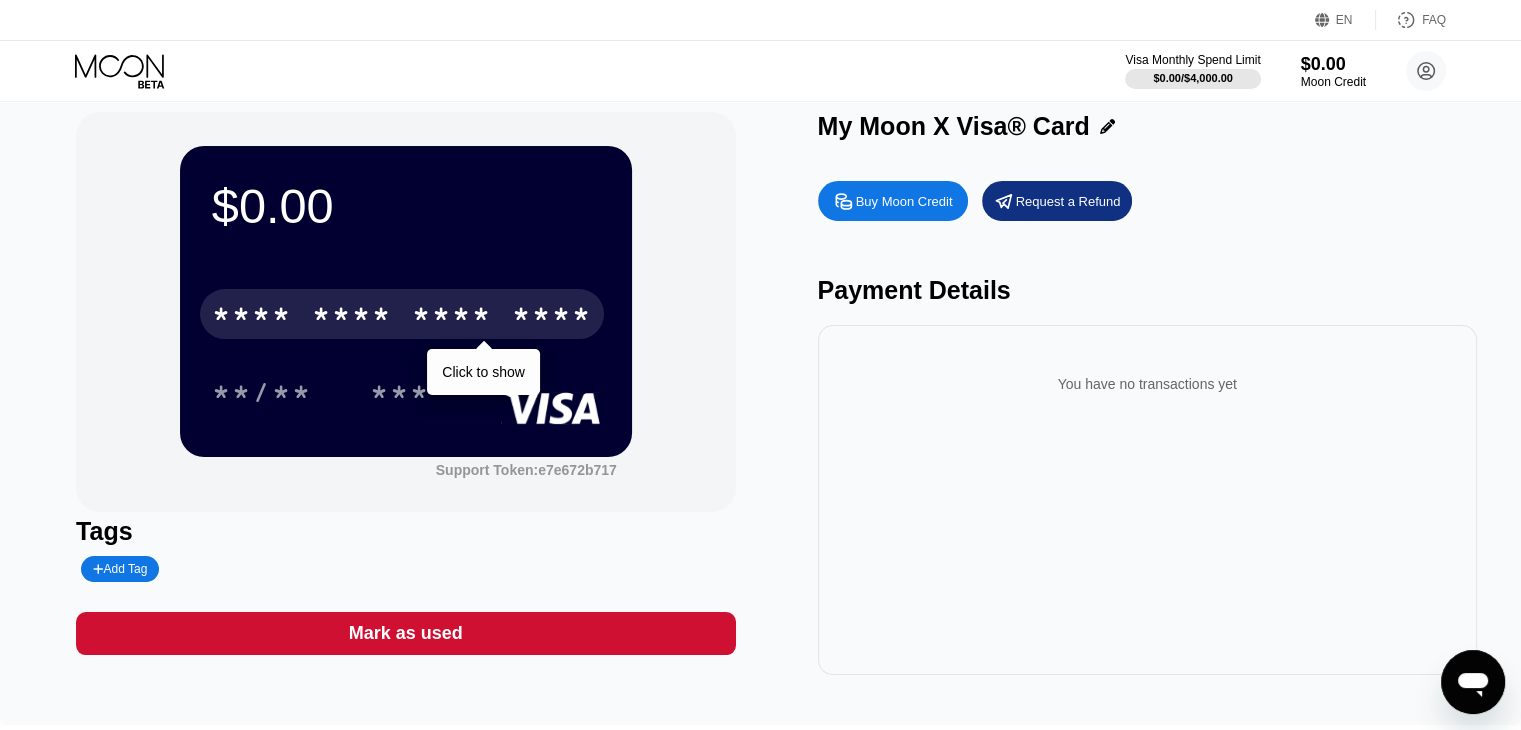 scroll, scrollTop: 0, scrollLeft: 0, axis: both 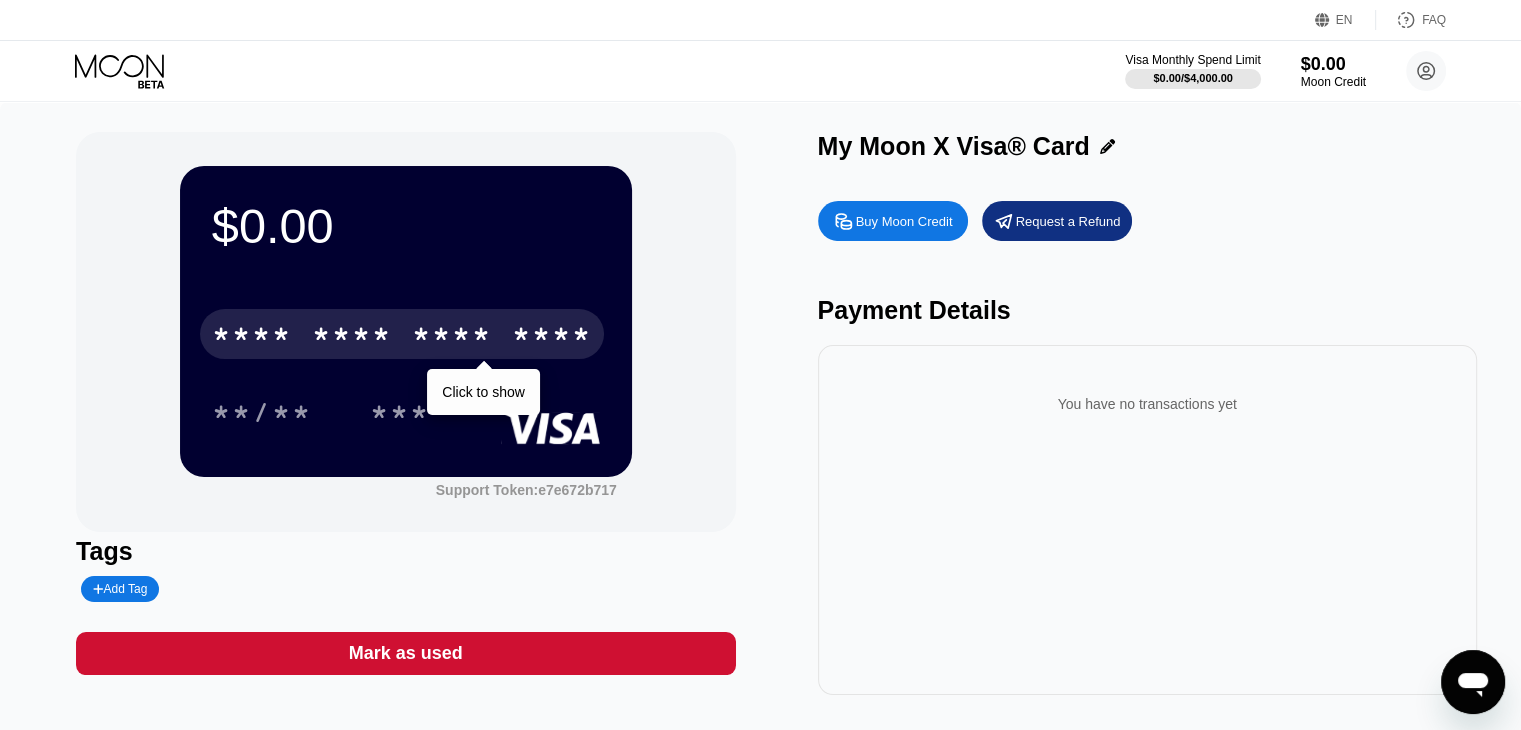 click on "$0.00 * * * * * * * * * * * * **** Click to show **/** *** Support Token:  e7e672b717" at bounding box center [405, 332] 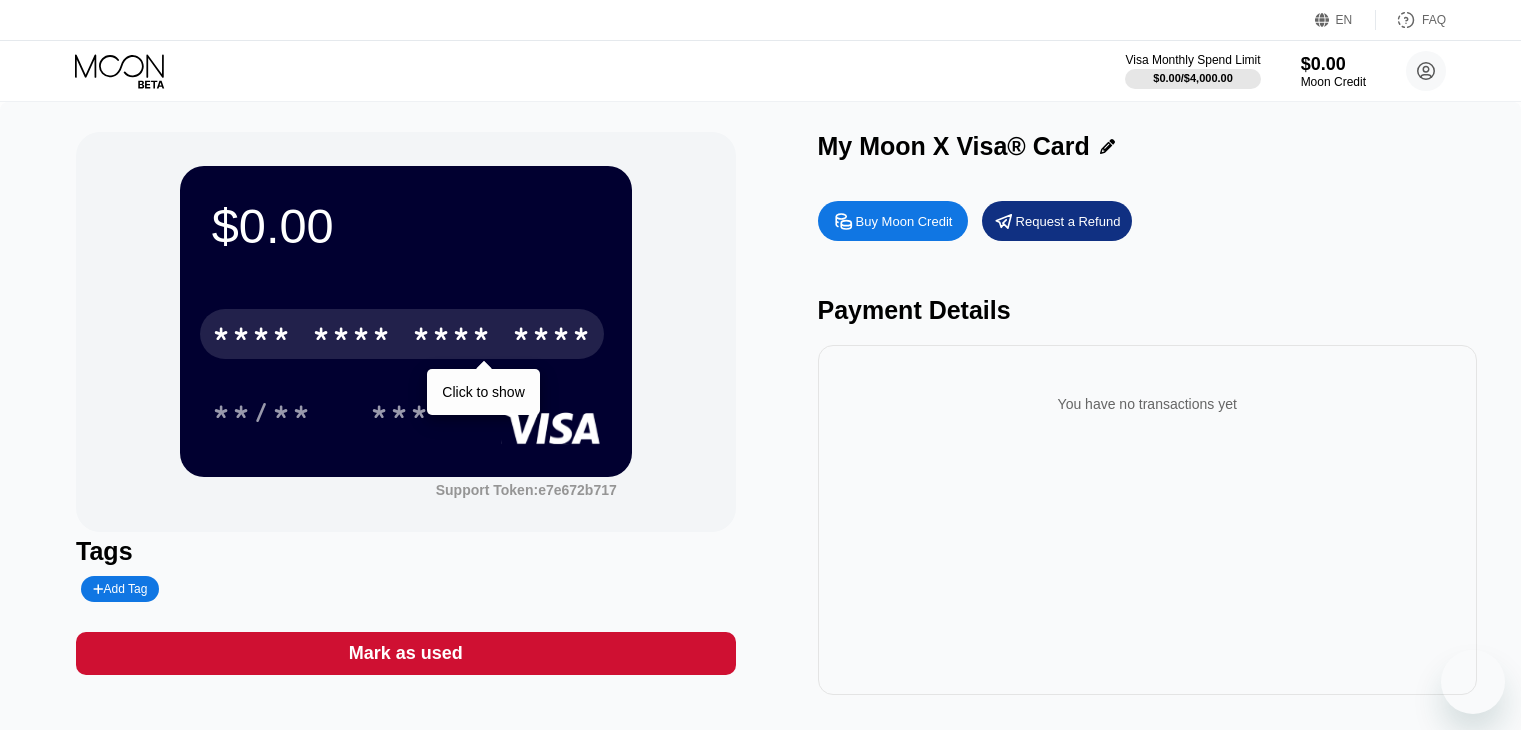 scroll, scrollTop: 0, scrollLeft: 0, axis: both 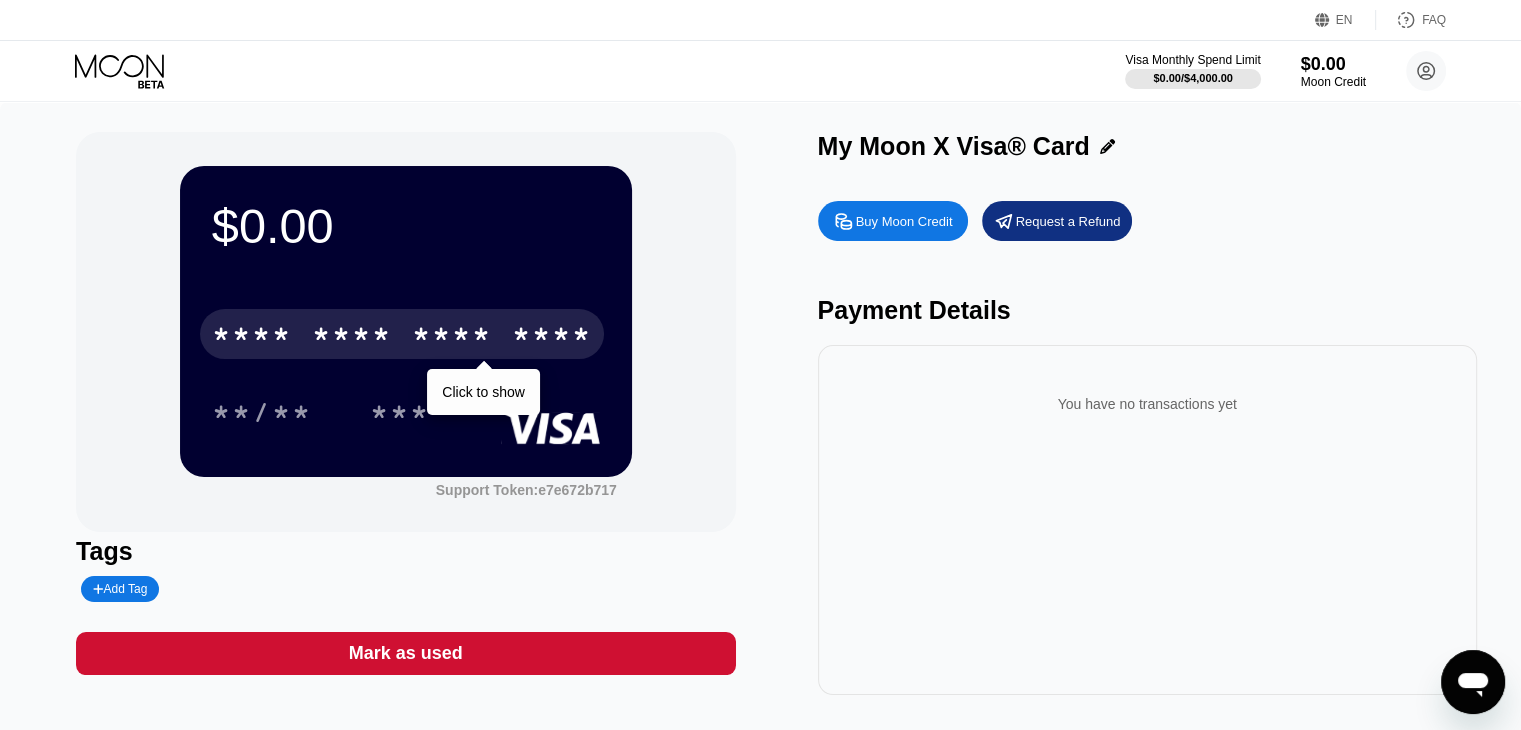click on "* * * * * * * * * * * * ****" at bounding box center [402, 334] 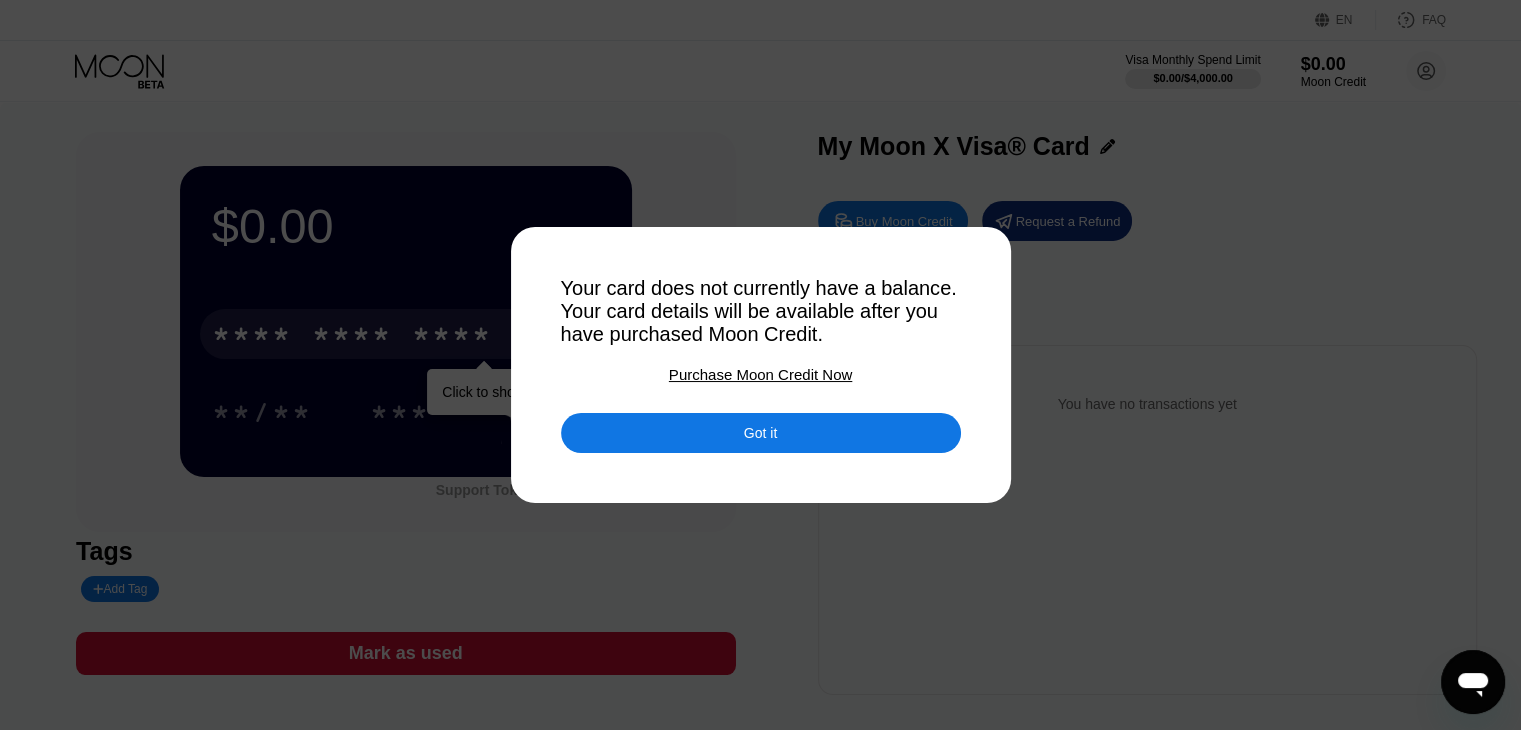 click on "Your card does not currently have a balance. Your card details will be available after you have purchased Moon Credit. Purchase Moon Credit Now Got it" at bounding box center (761, 365) 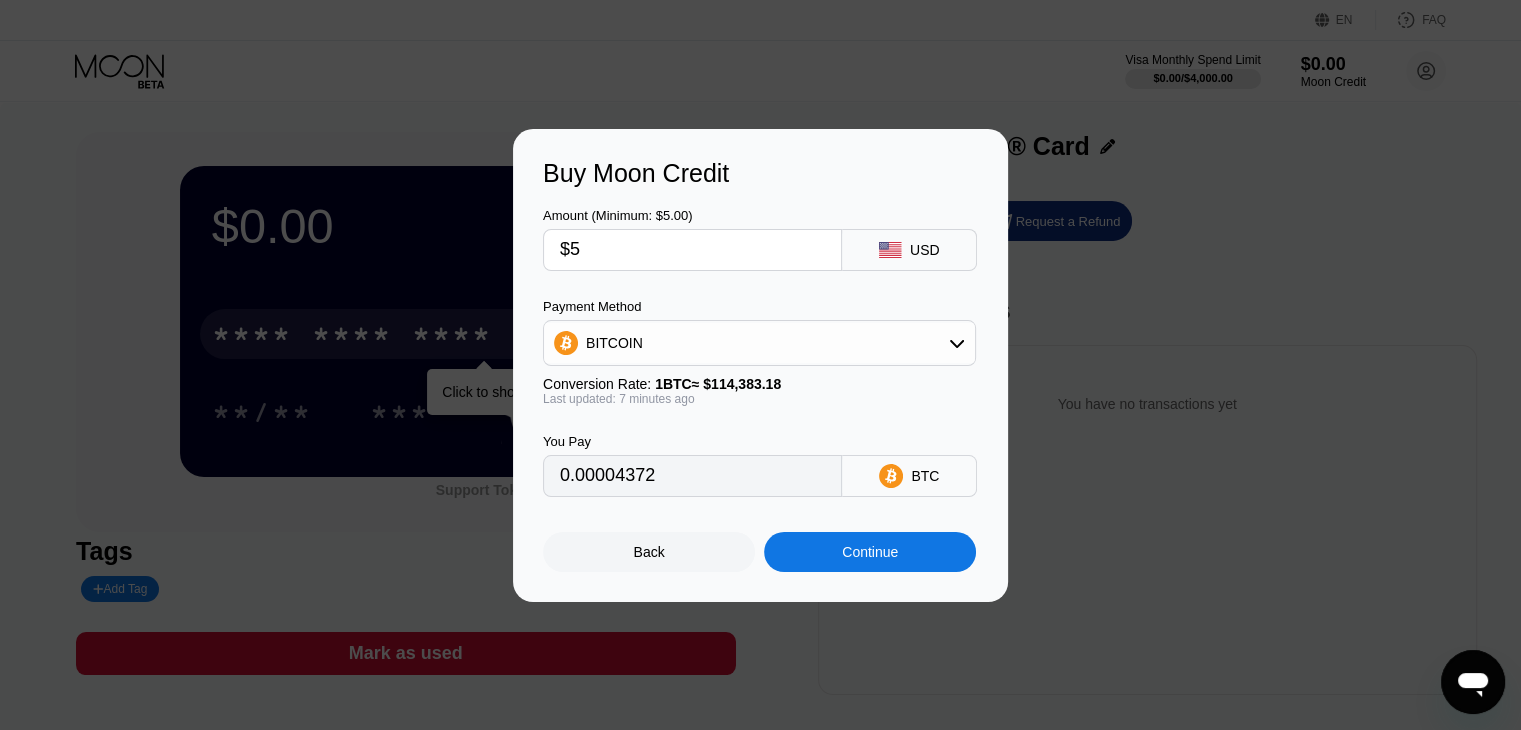 type on "0.00004370" 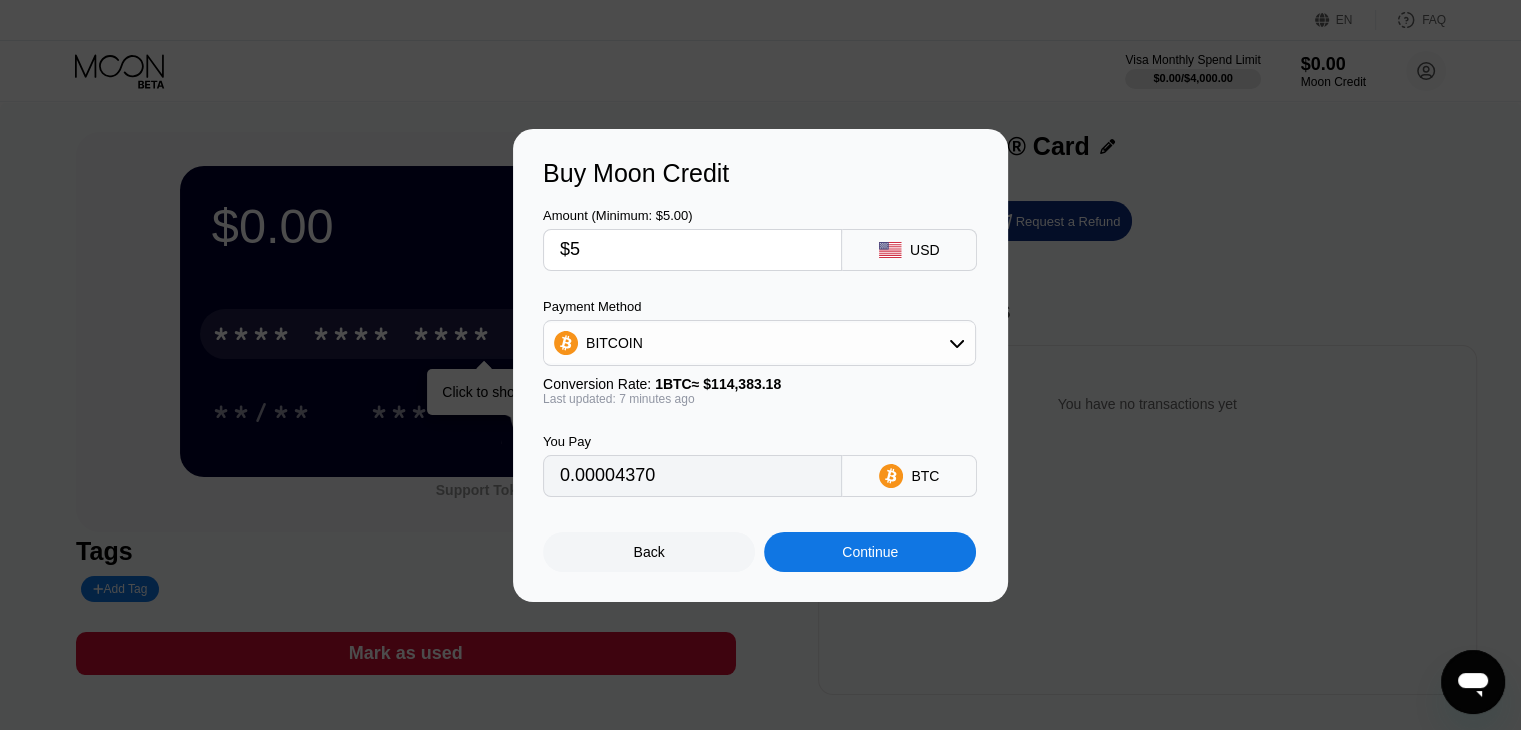 click on "Continue" at bounding box center (870, 552) 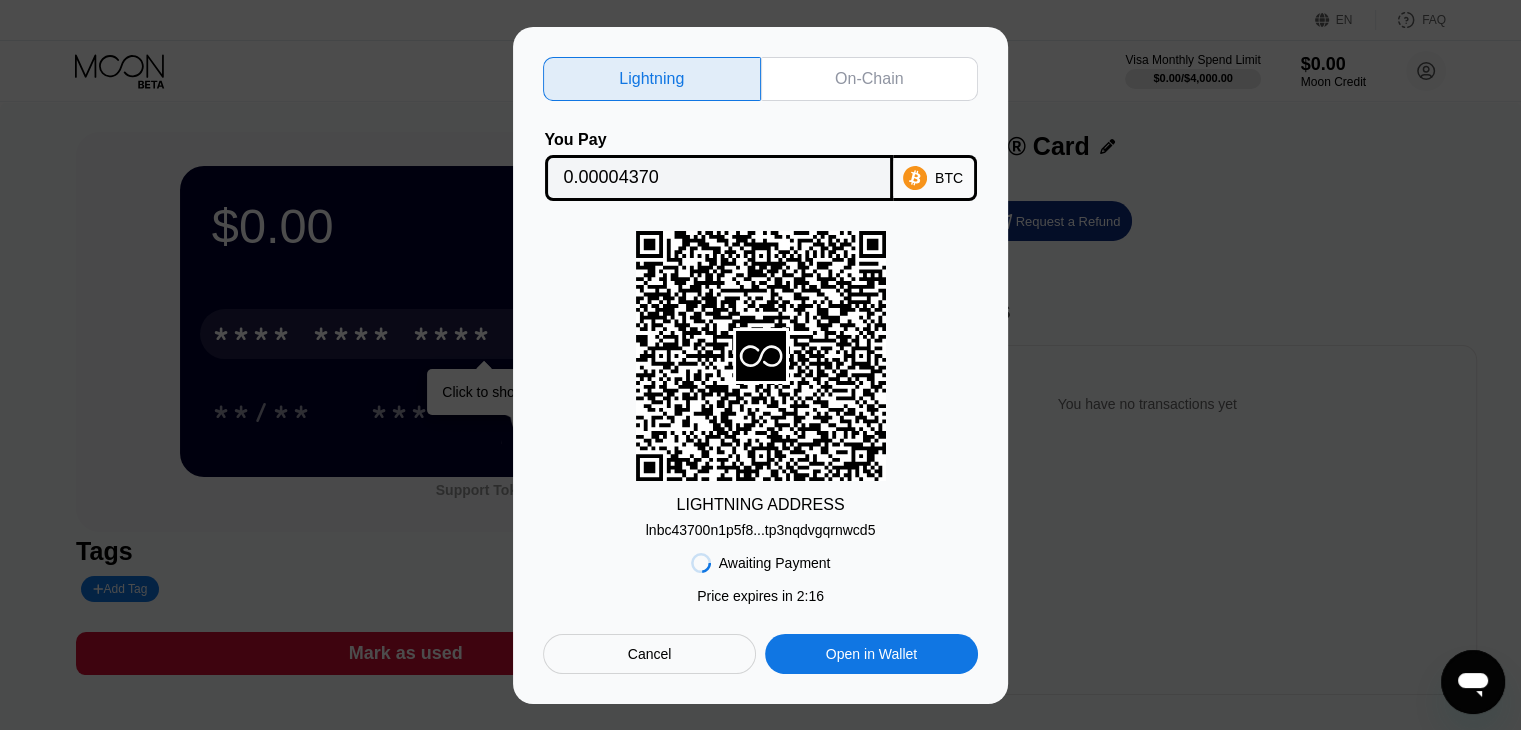 click on "Lightning On-Chain You Pay 0.00004370 BTC LIGHTNING   ADDRESS lnbc43700n1p5f8...tp3nqdvgqrnwcd5 Awaiting Payment Price expires in   2 : 16 Cancel Open in Wallet" at bounding box center [760, 365] 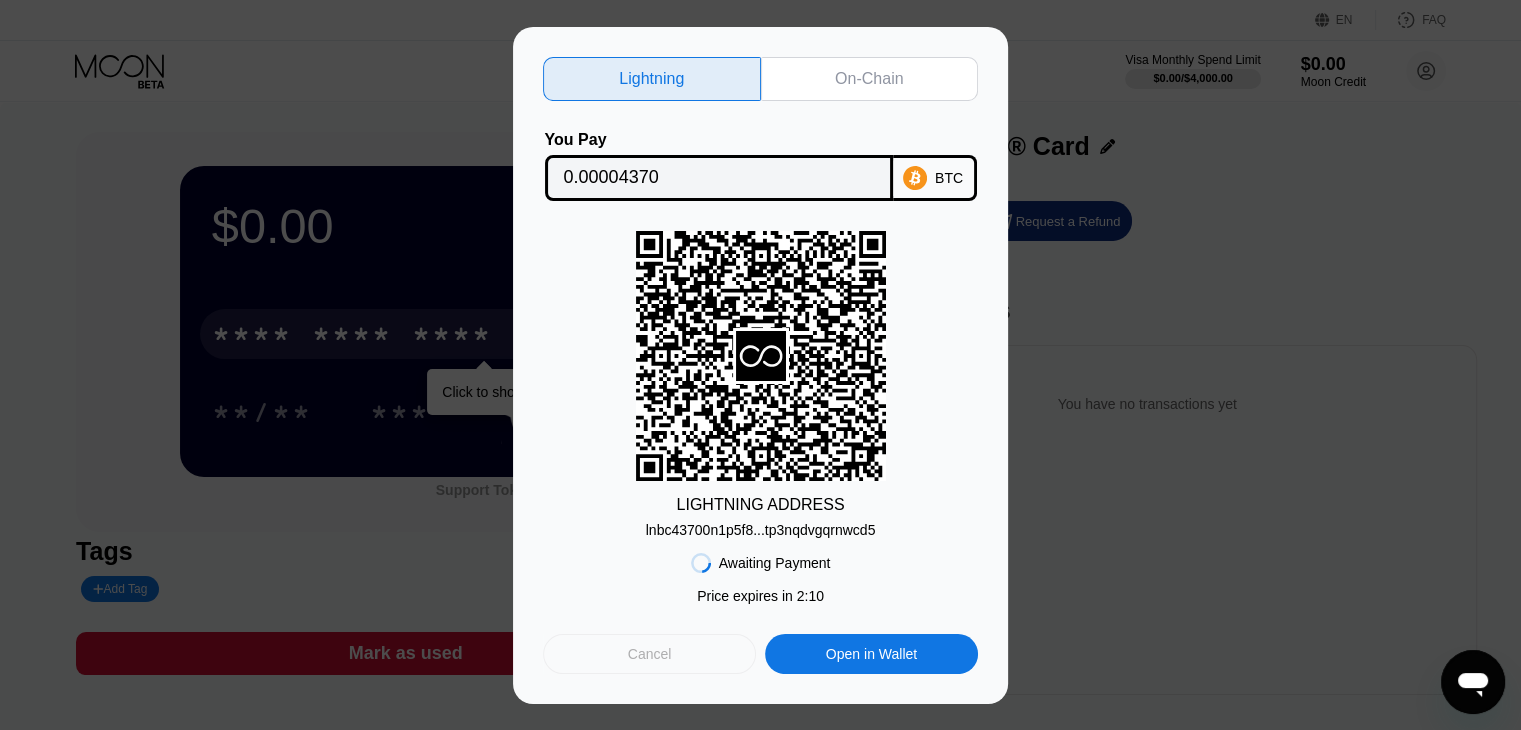 click on "Cancel" at bounding box center [649, 654] 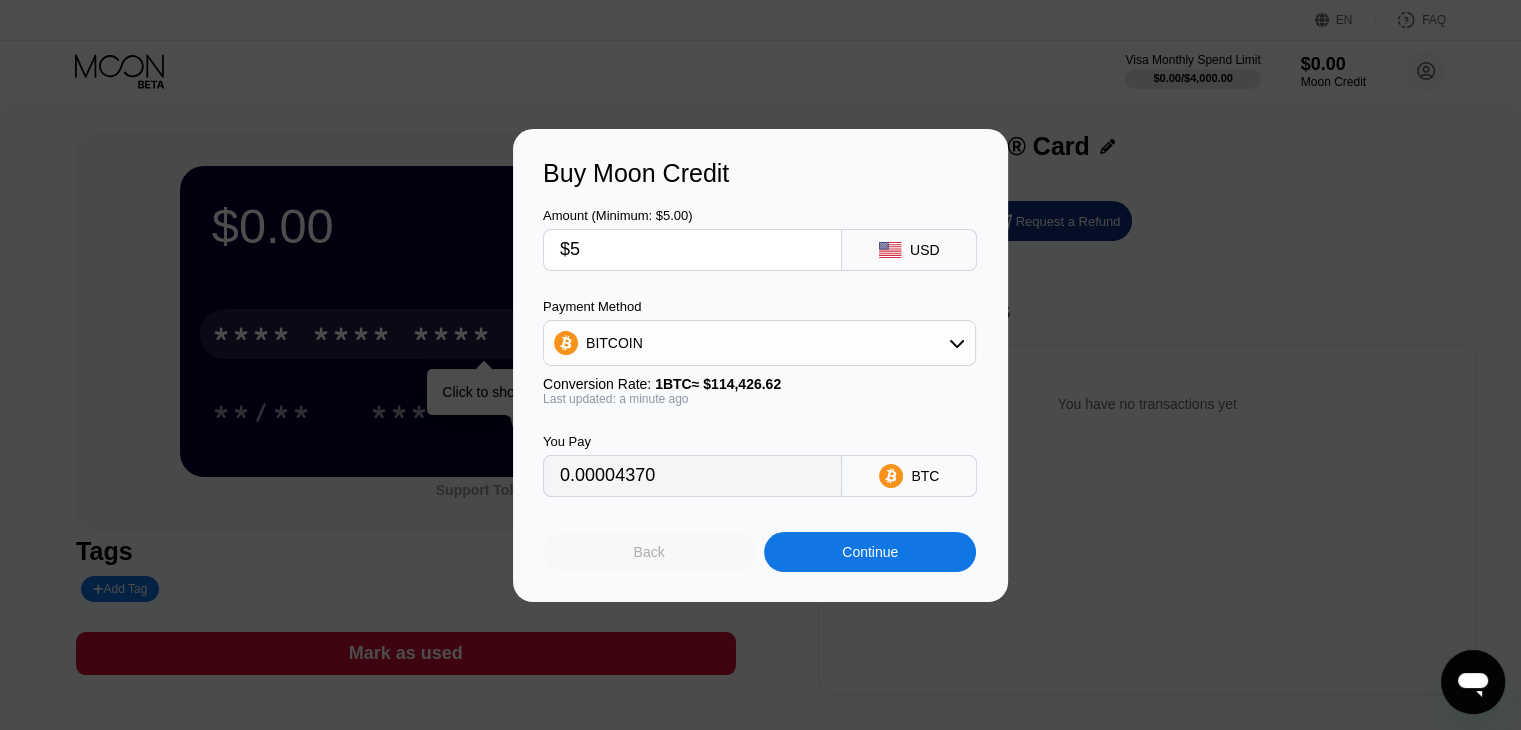 click on "Back" at bounding box center (649, 552) 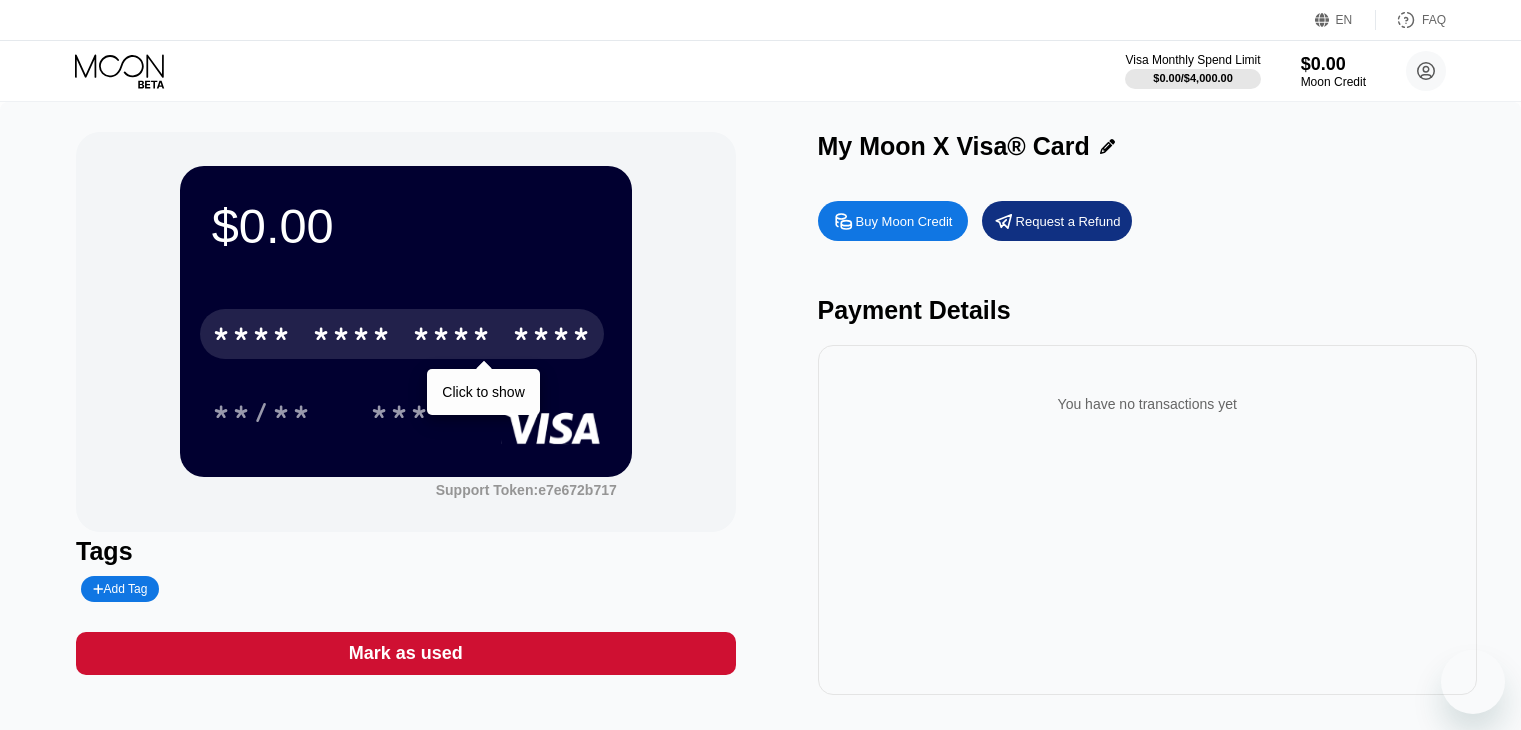 scroll, scrollTop: 0, scrollLeft: 0, axis: both 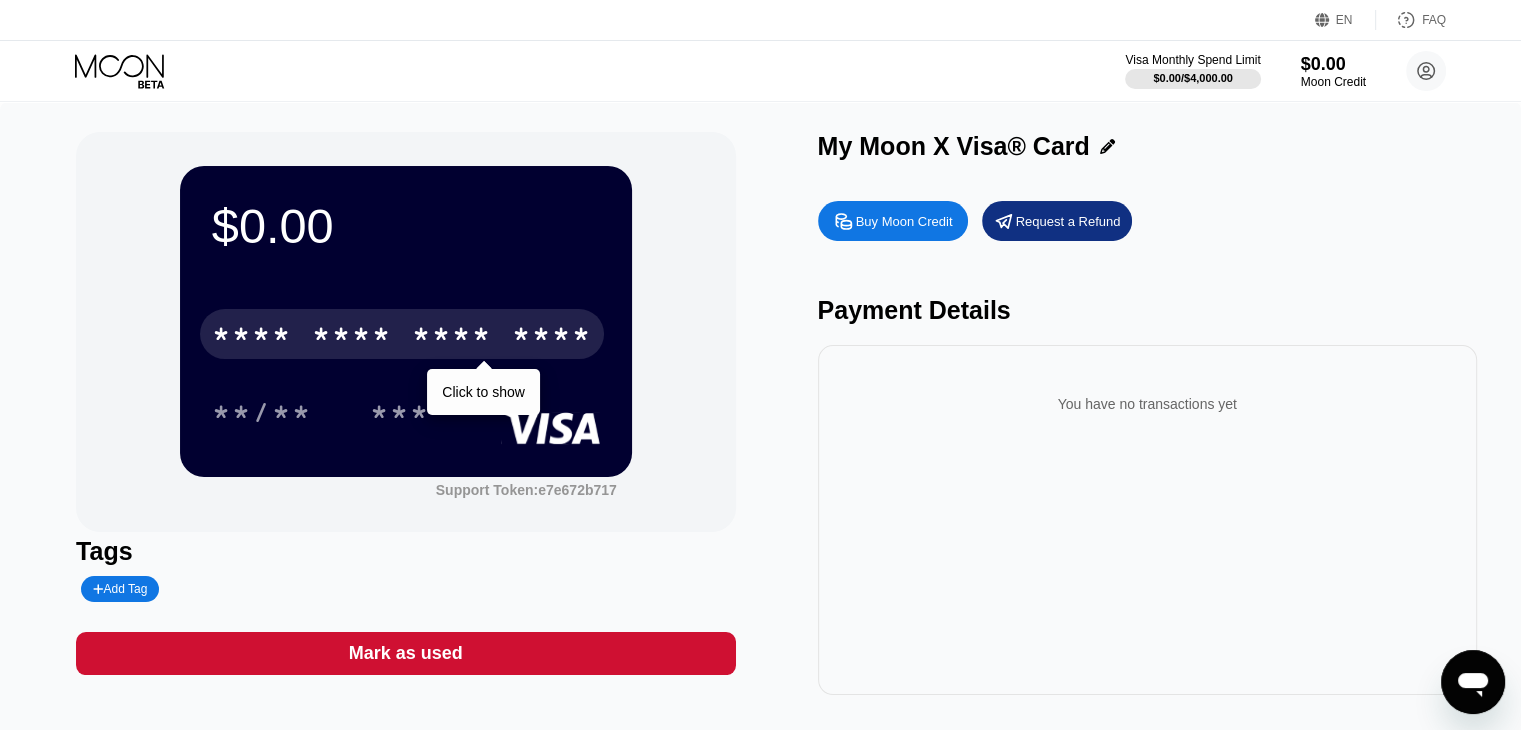 click on "* * * *" at bounding box center [452, 337] 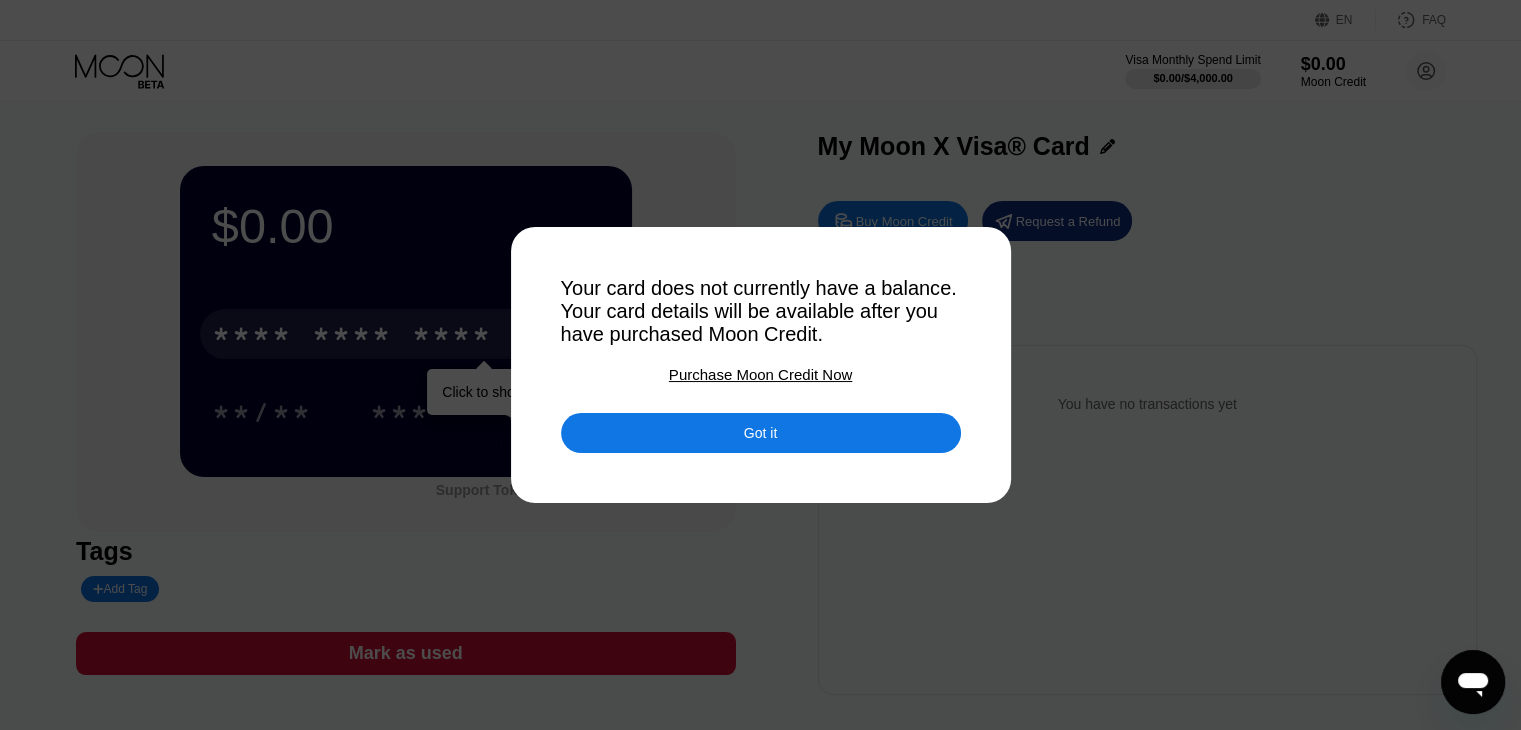 click on "Purchase Moon Credit Now" at bounding box center (760, 374) 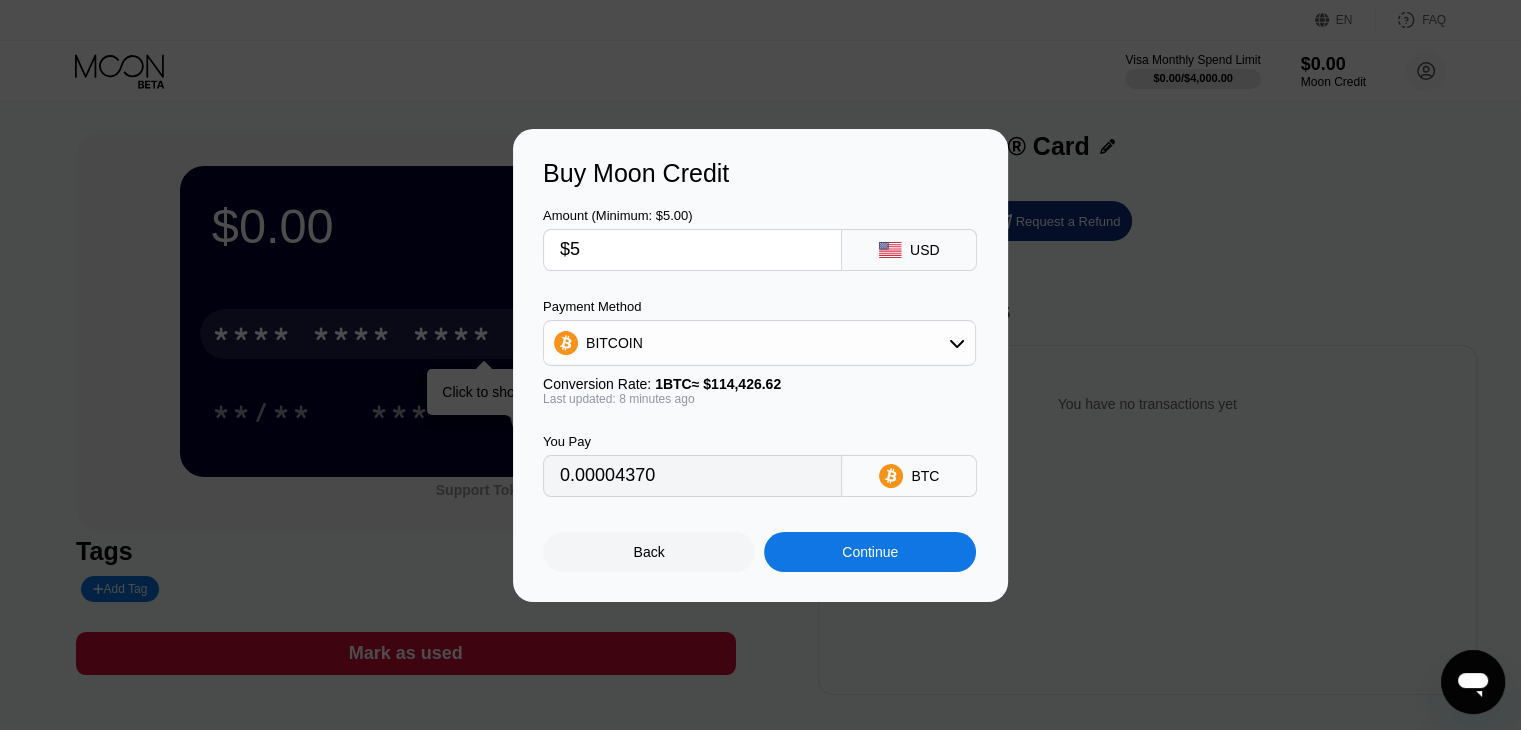 click on "Continue" at bounding box center [870, 552] 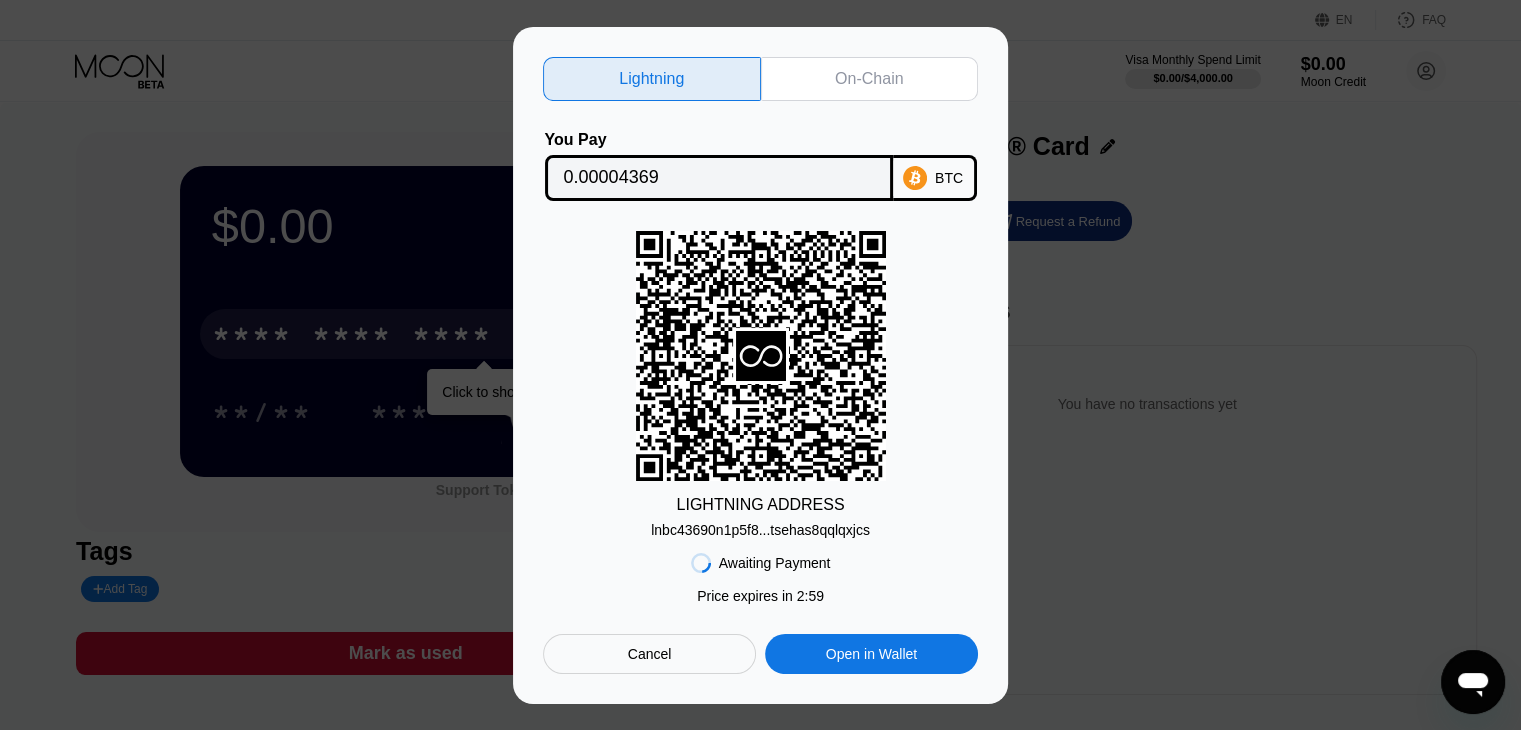 click on "lnbc43690n1p5f8...tsehas8qqlqxjcs" at bounding box center (760, 530) 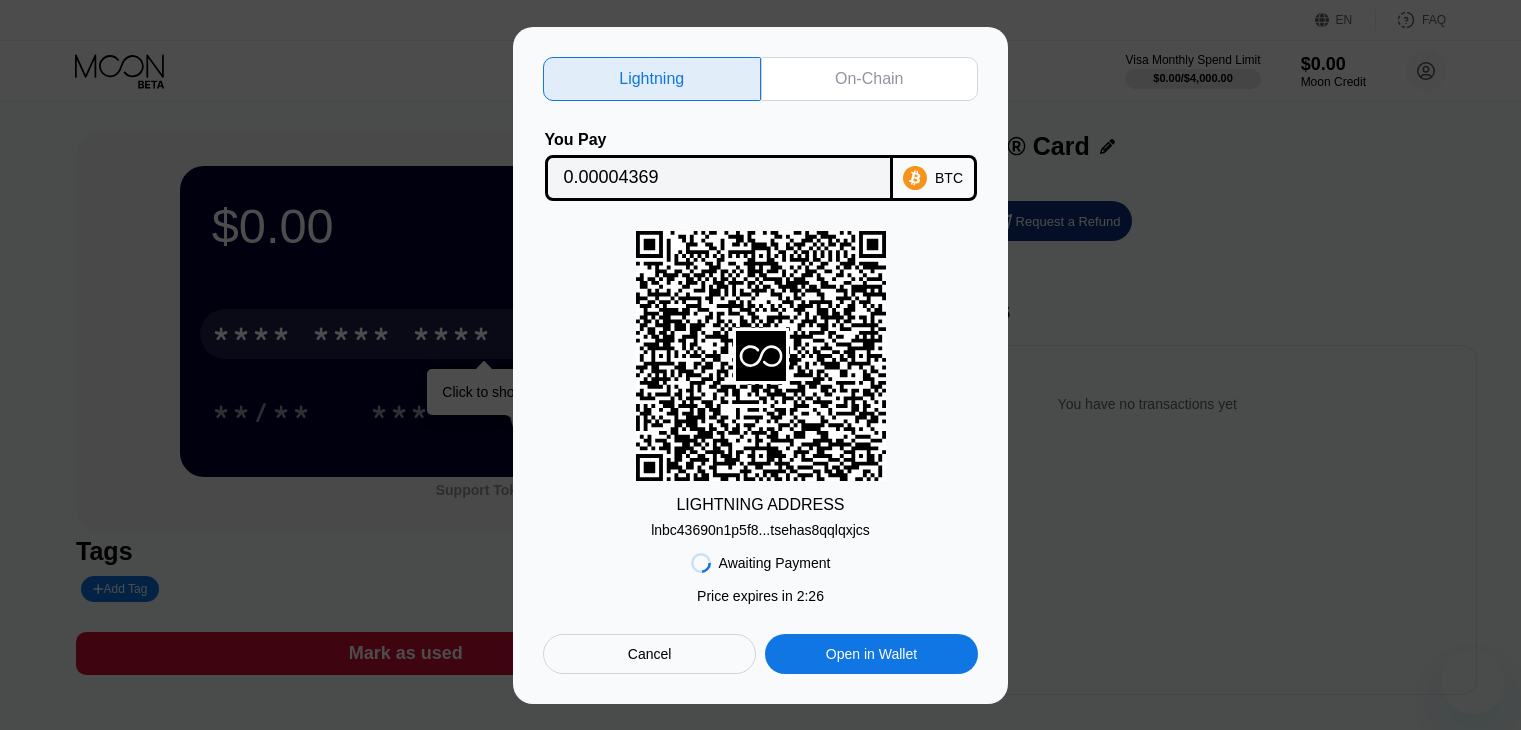 scroll, scrollTop: 0, scrollLeft: 0, axis: both 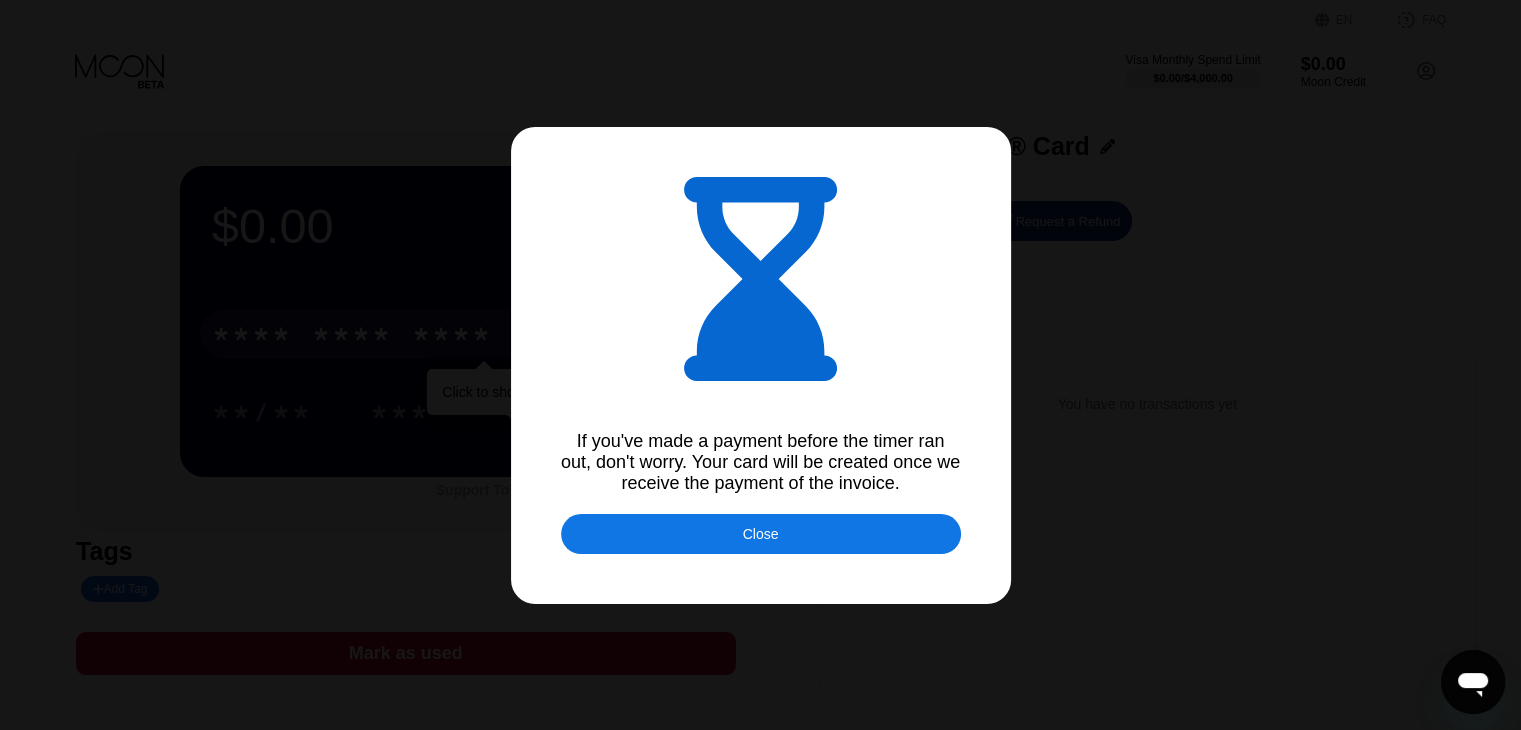 type on "0.00004370" 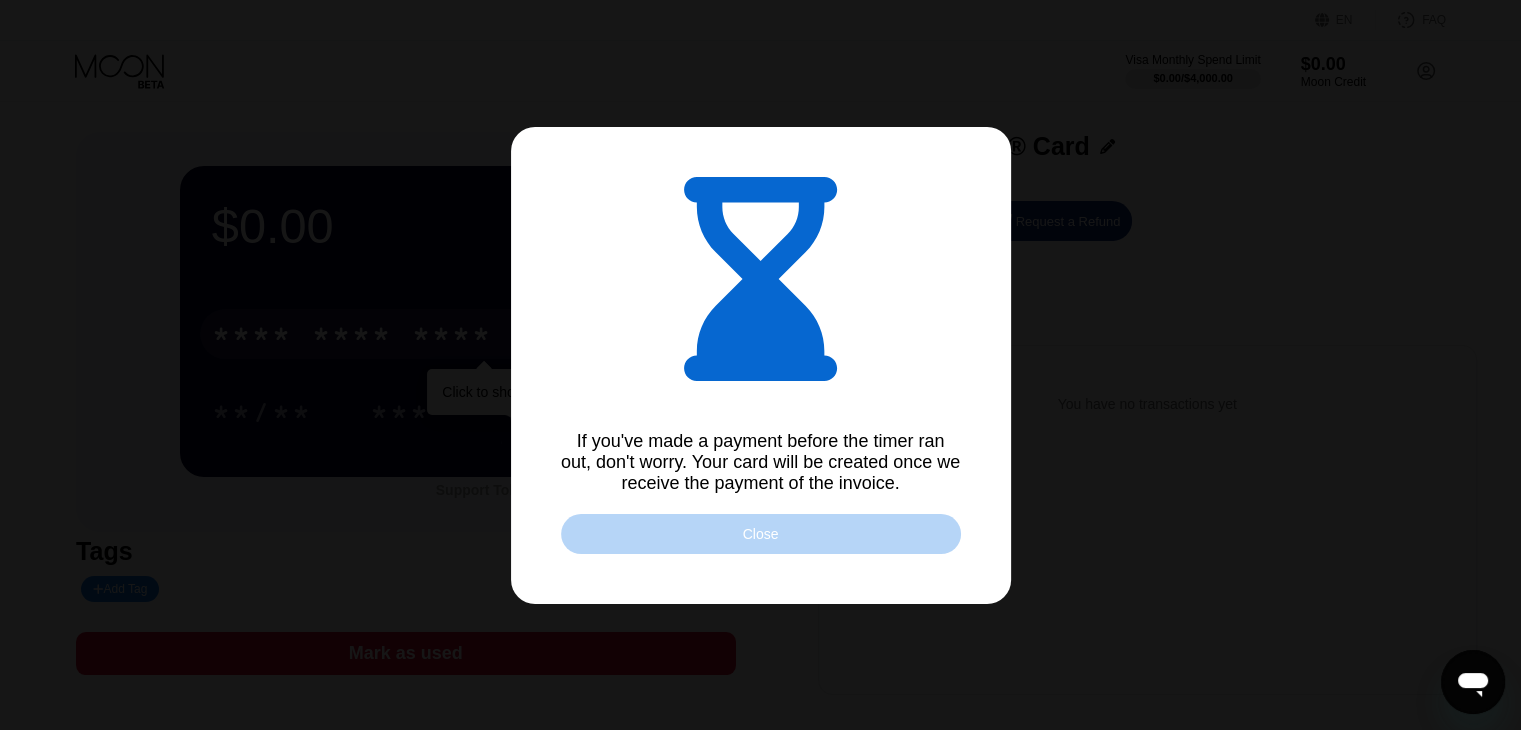 click on "Close" at bounding box center (761, 534) 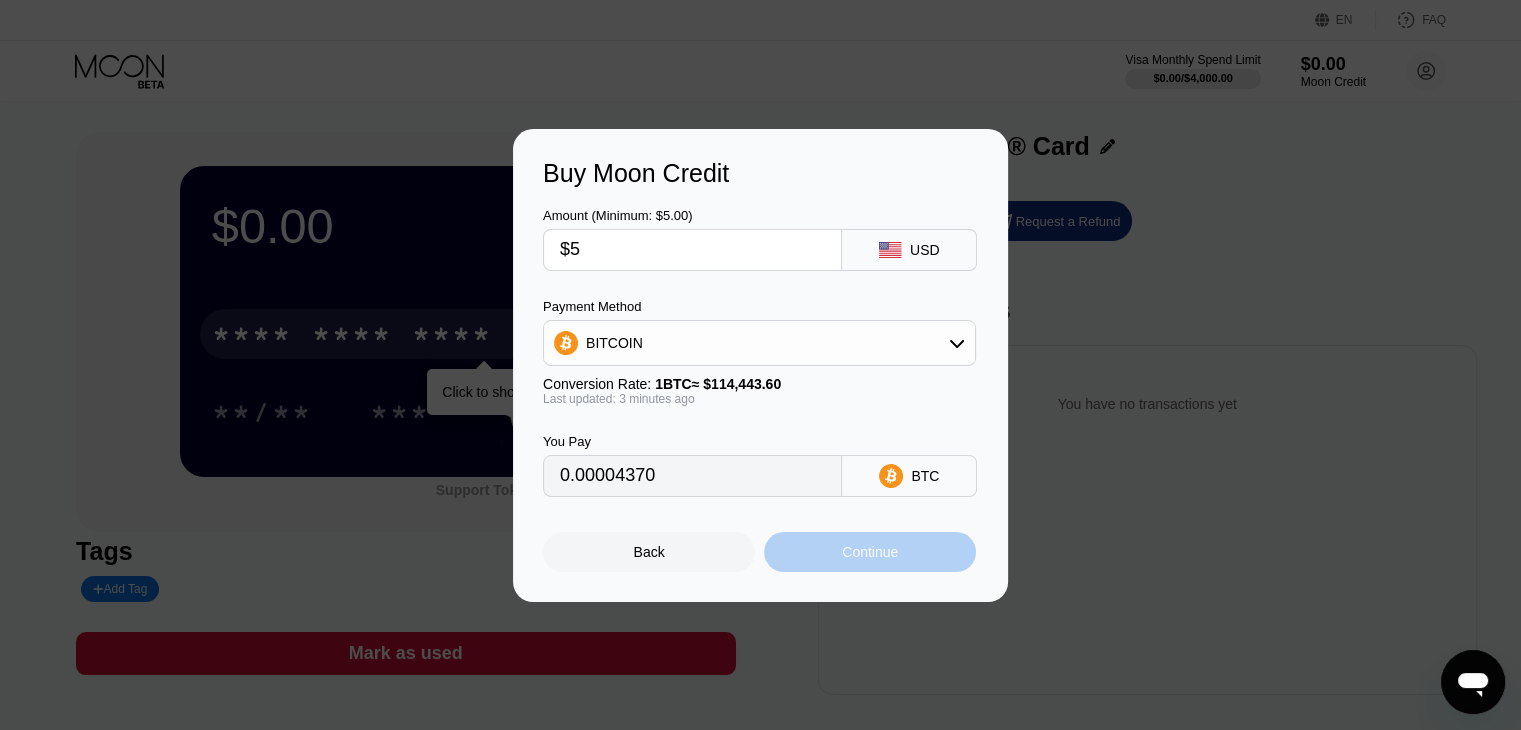 click on "Continue" at bounding box center (870, 552) 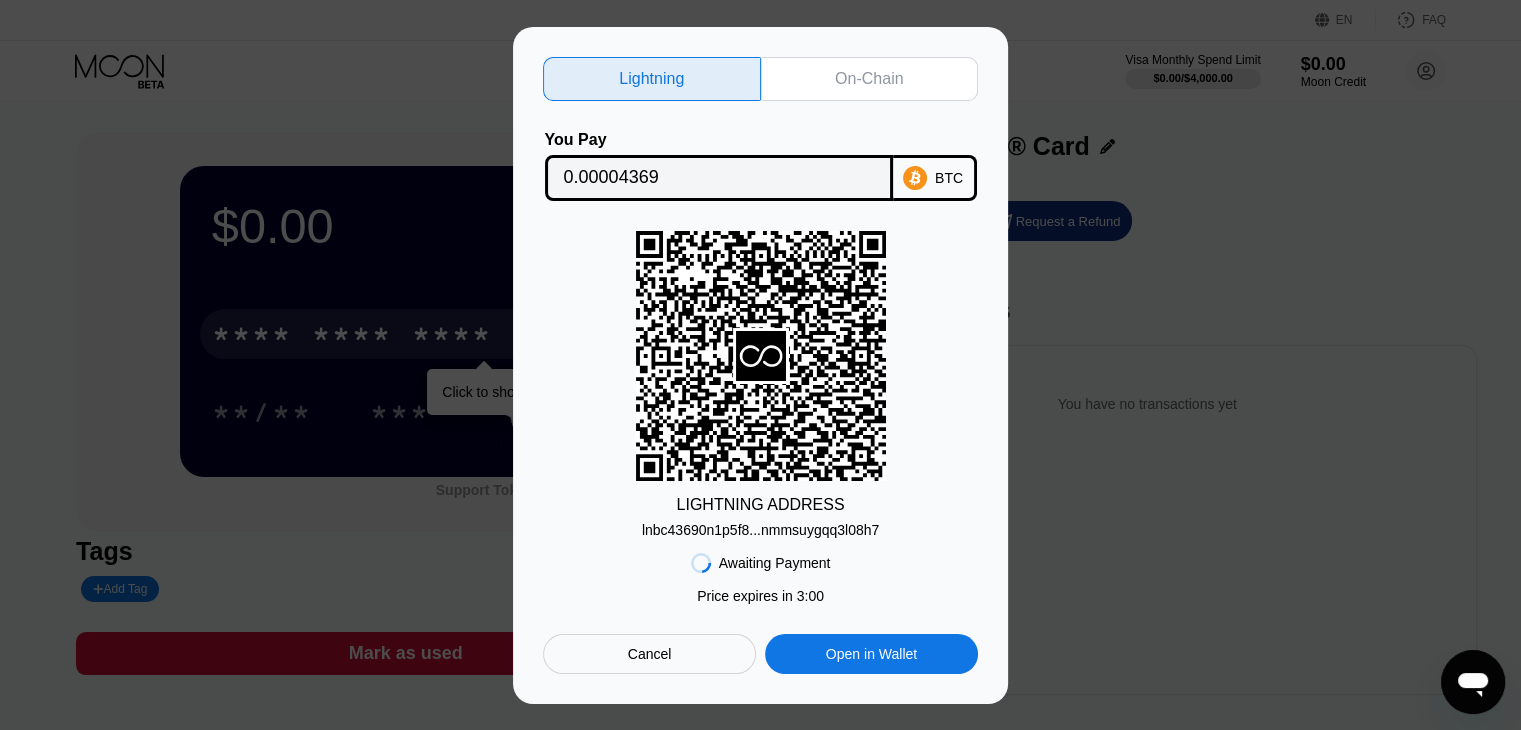 click on "lnbc43690n1p5f8...nmmsuygqq3l08h7" at bounding box center (760, 530) 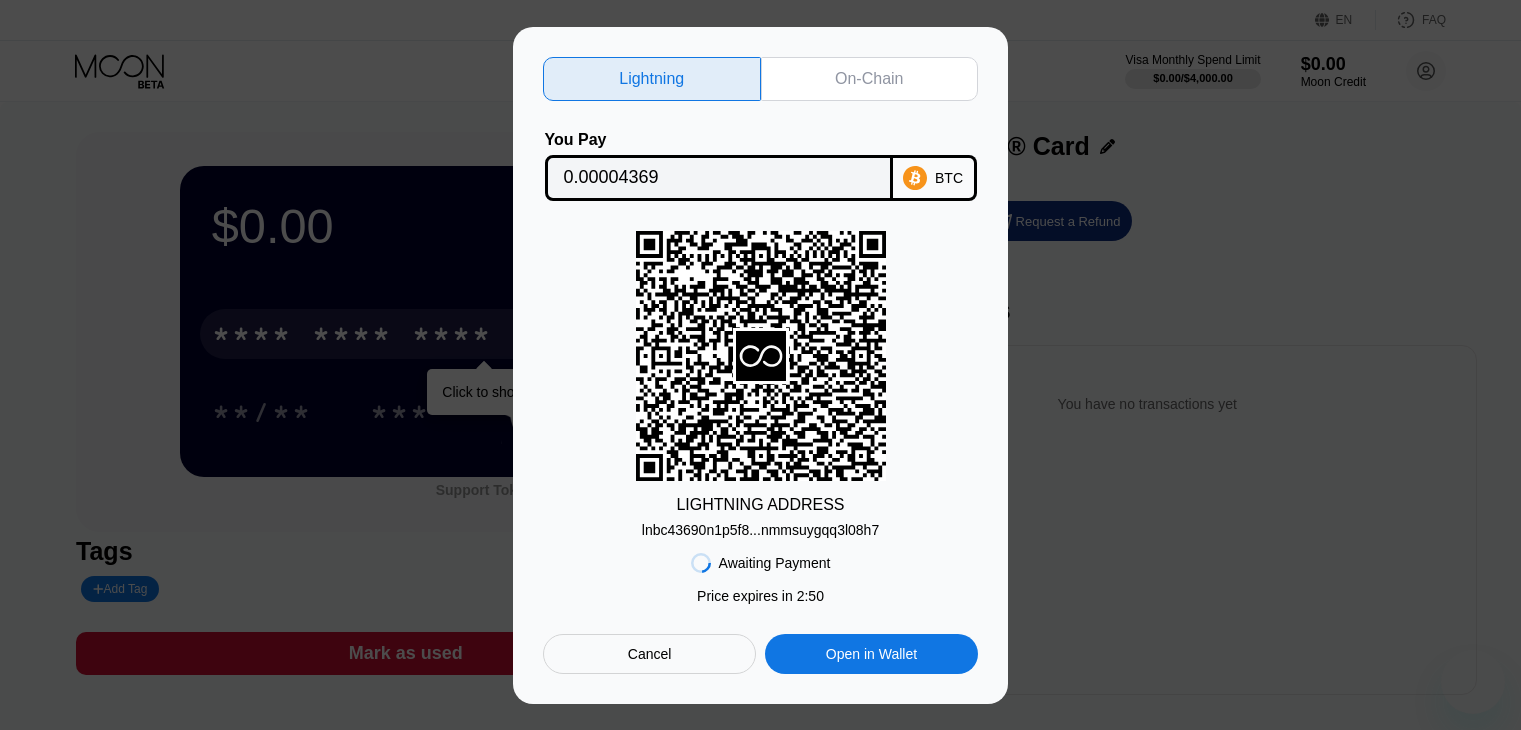 scroll, scrollTop: 0, scrollLeft: 0, axis: both 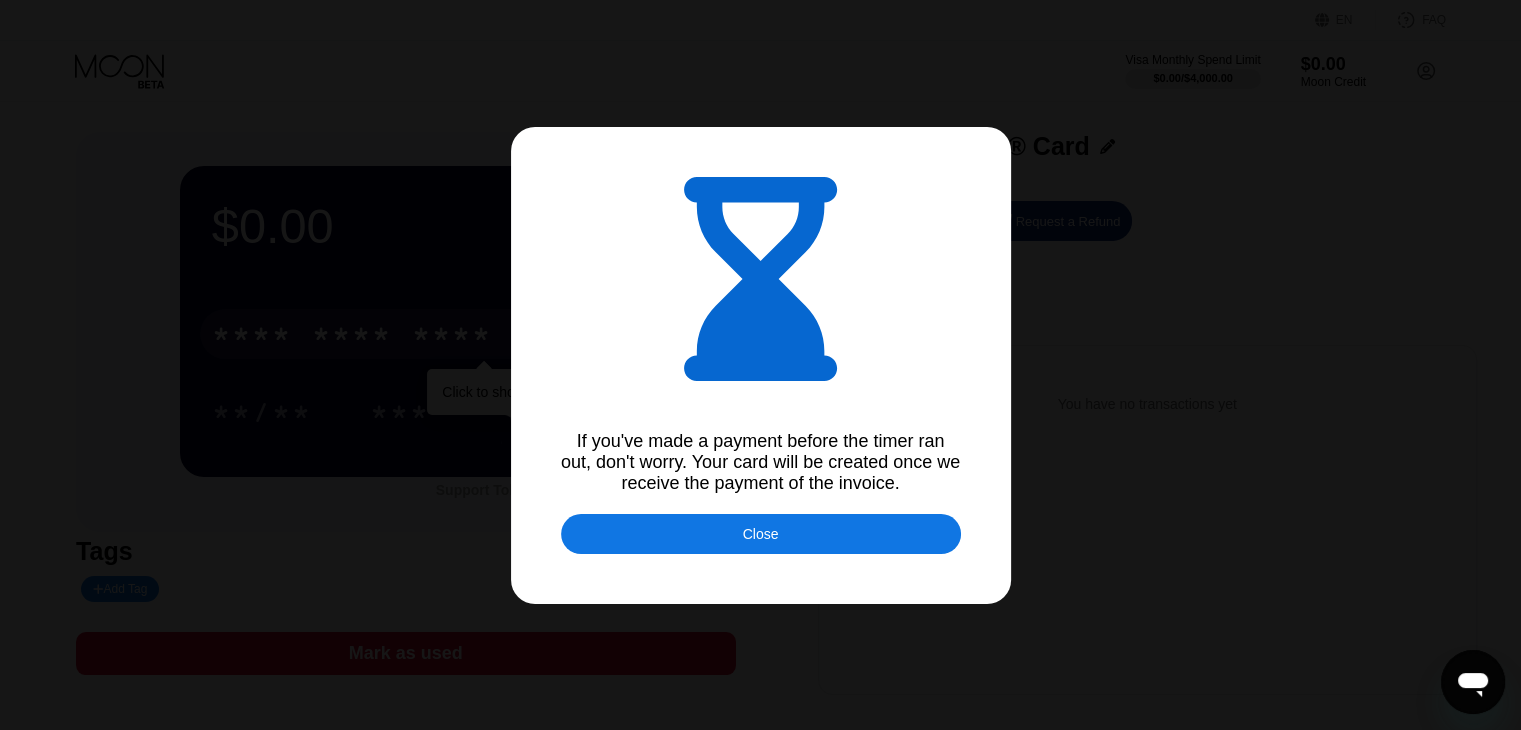 type on "0.00004373" 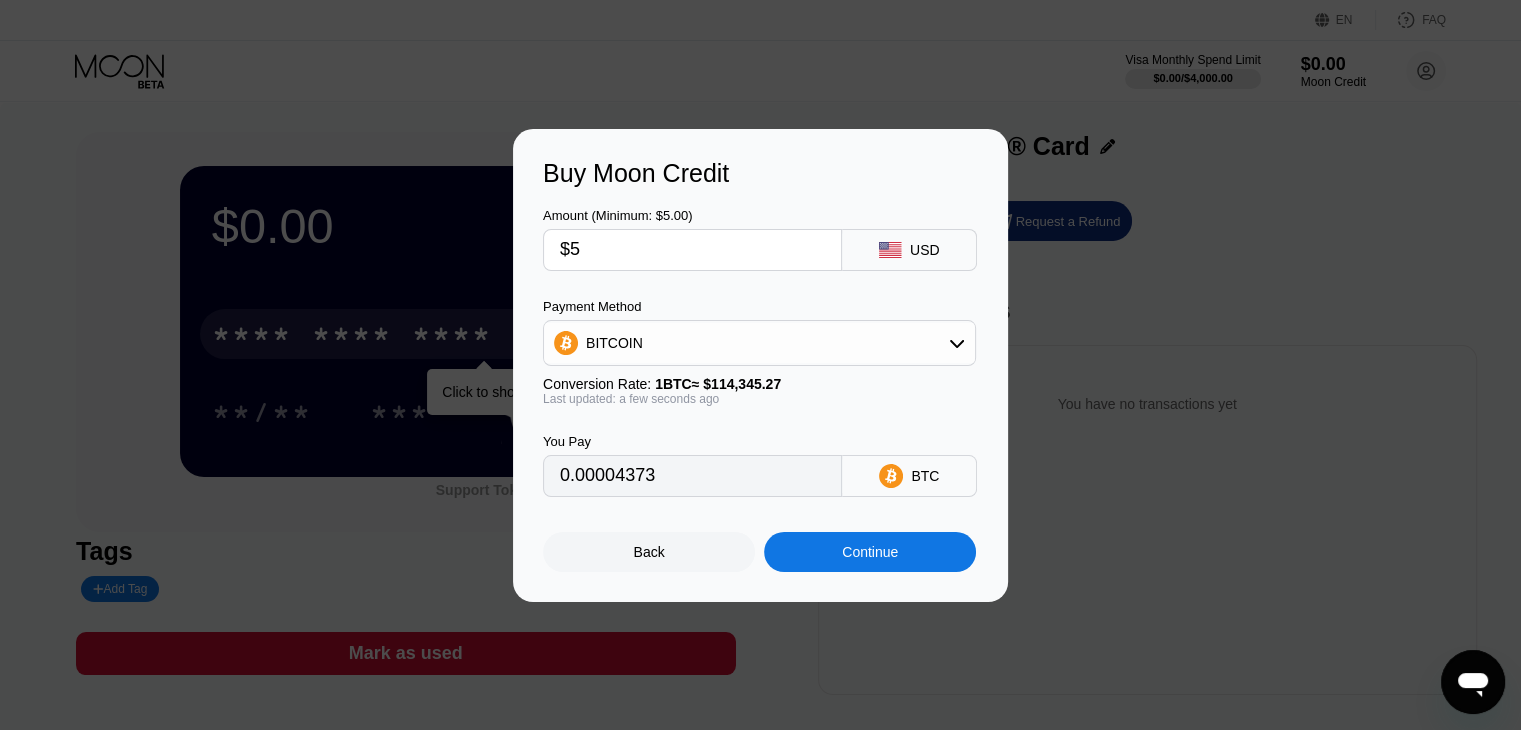 click on "Continue" at bounding box center [870, 552] 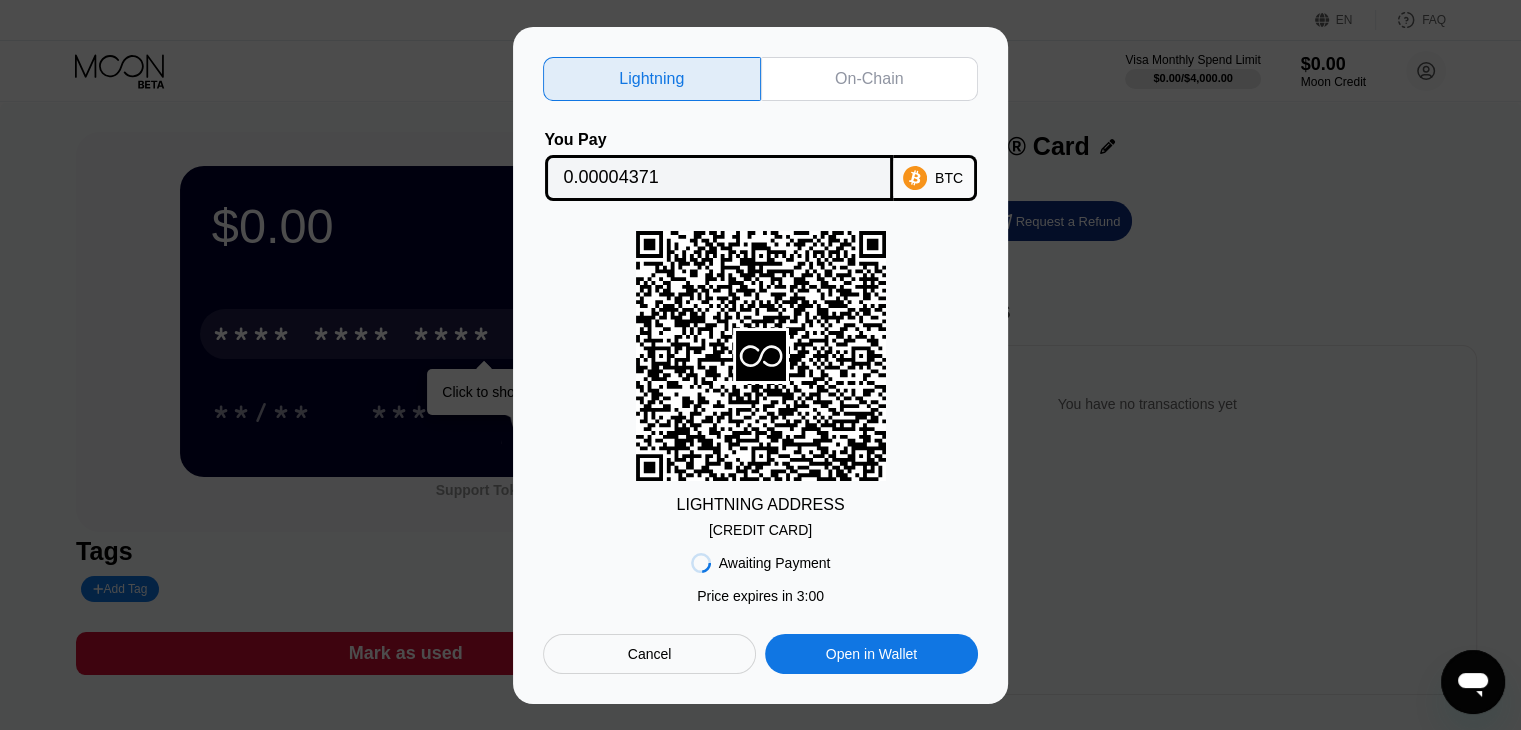 click on "[CREDIT CARD]" at bounding box center (760, 530) 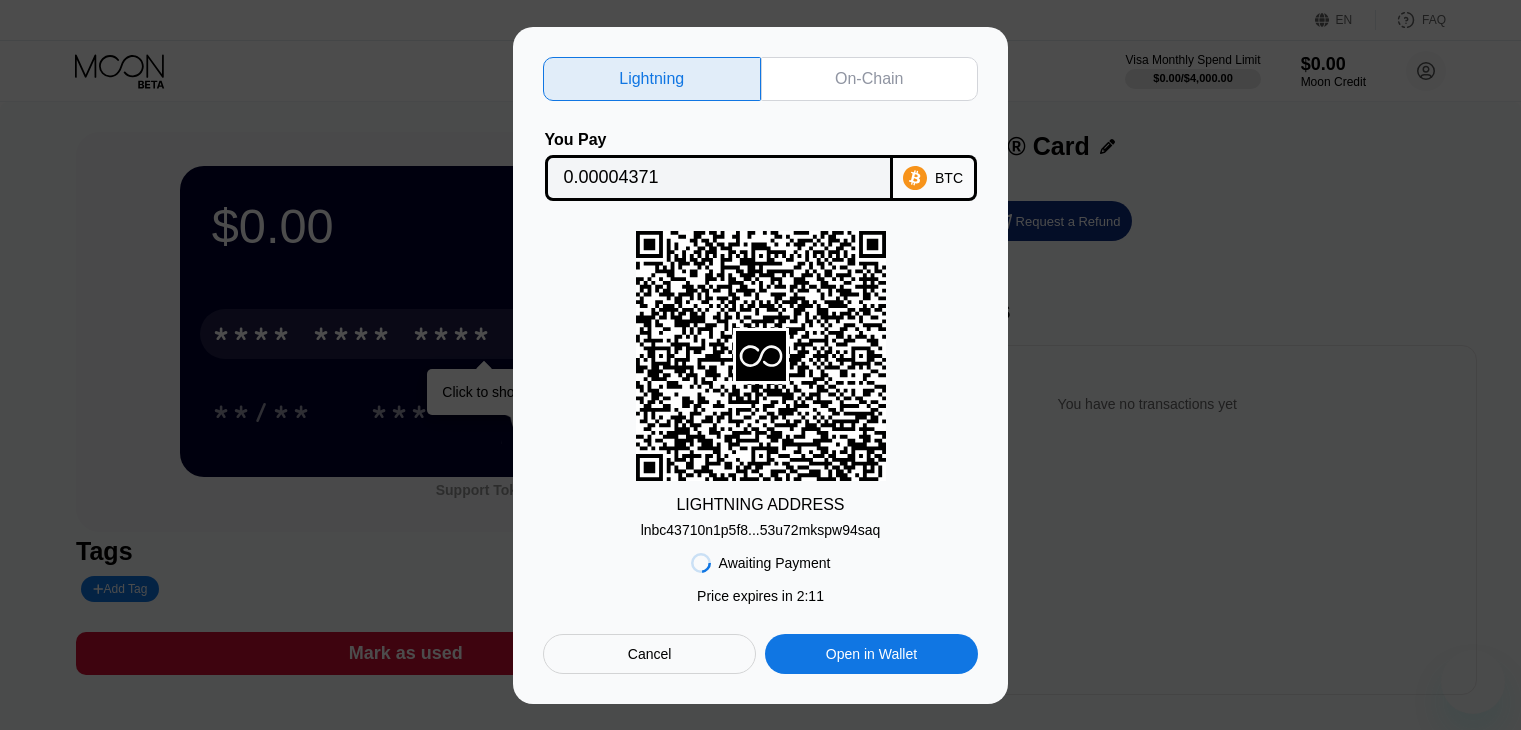 scroll, scrollTop: 0, scrollLeft: 0, axis: both 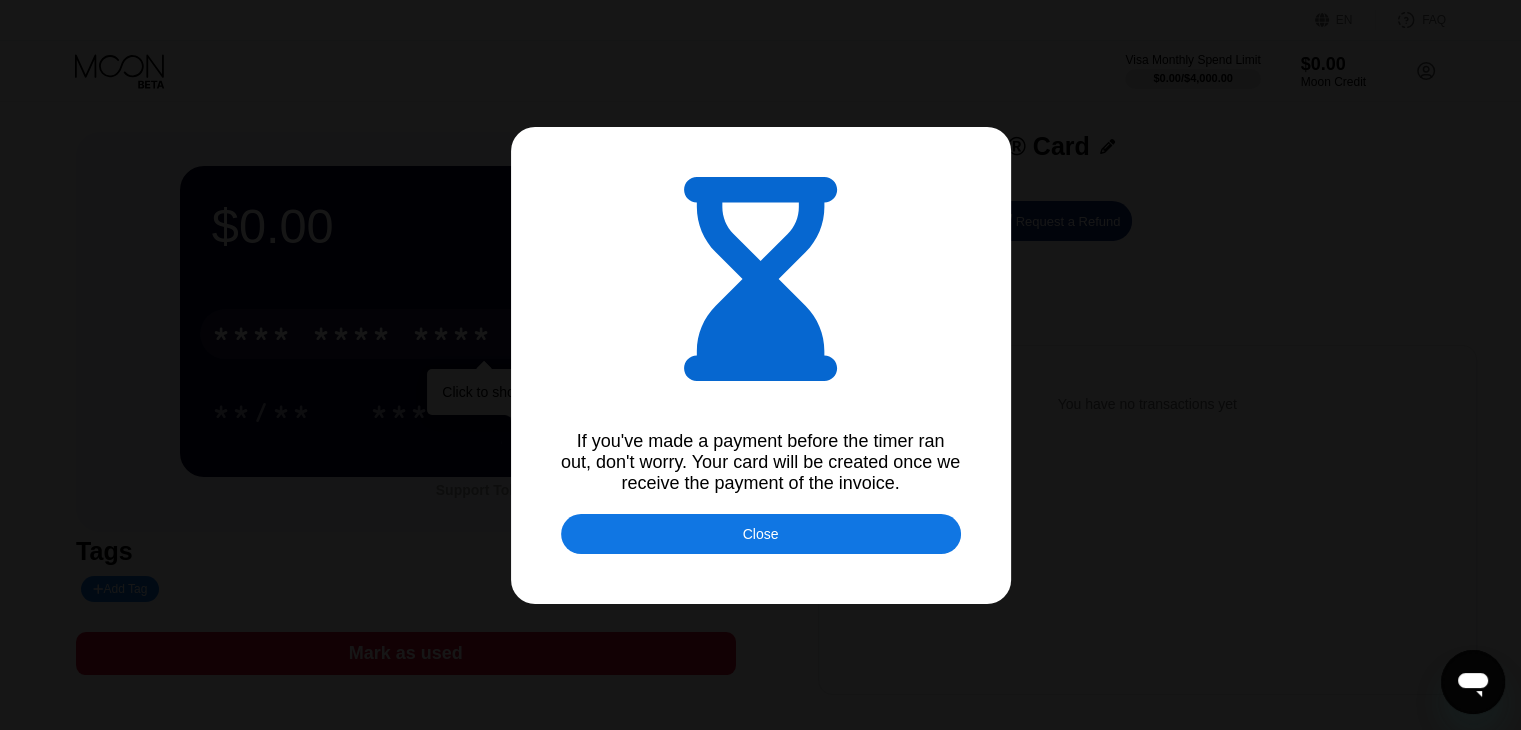 type on "0.00004375" 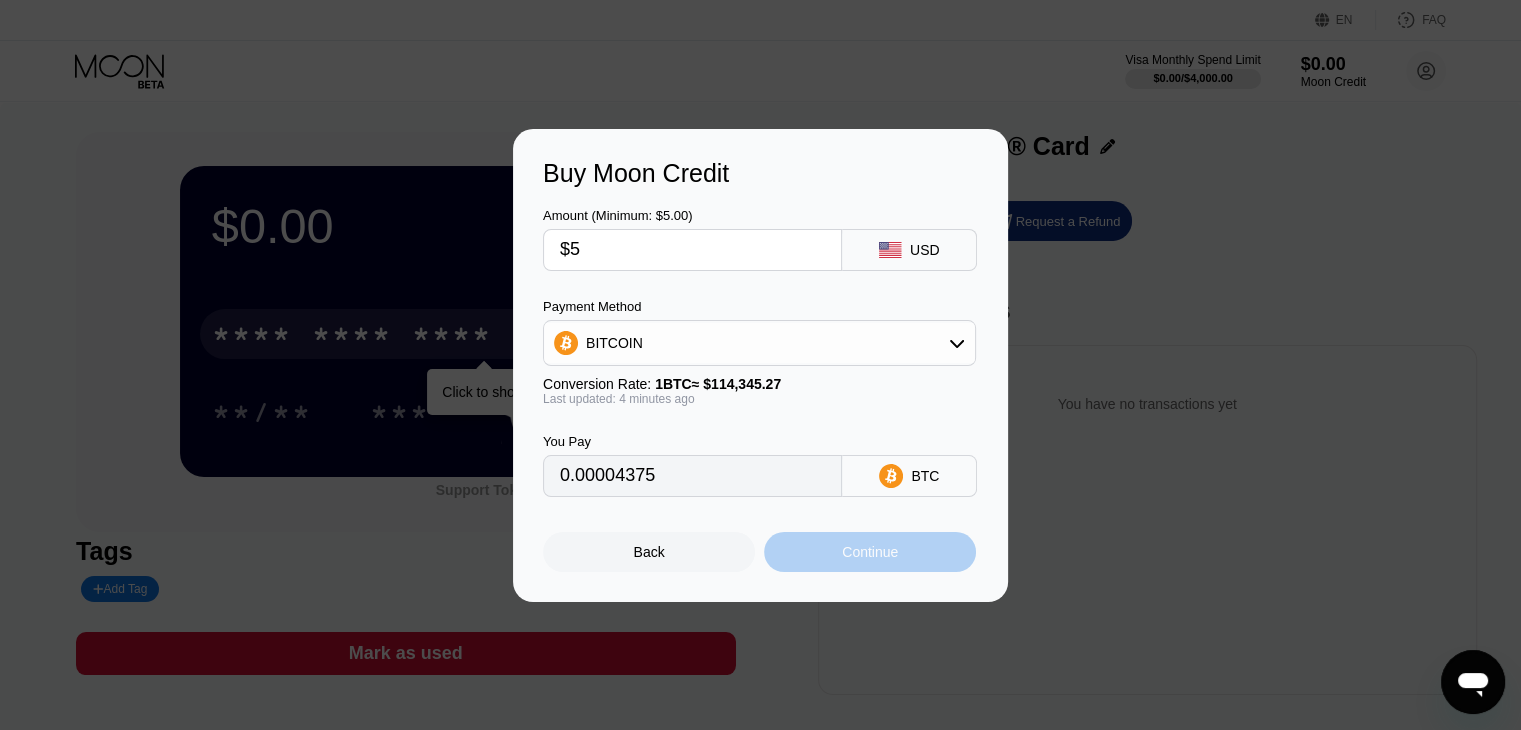 click on "Continue" at bounding box center [870, 552] 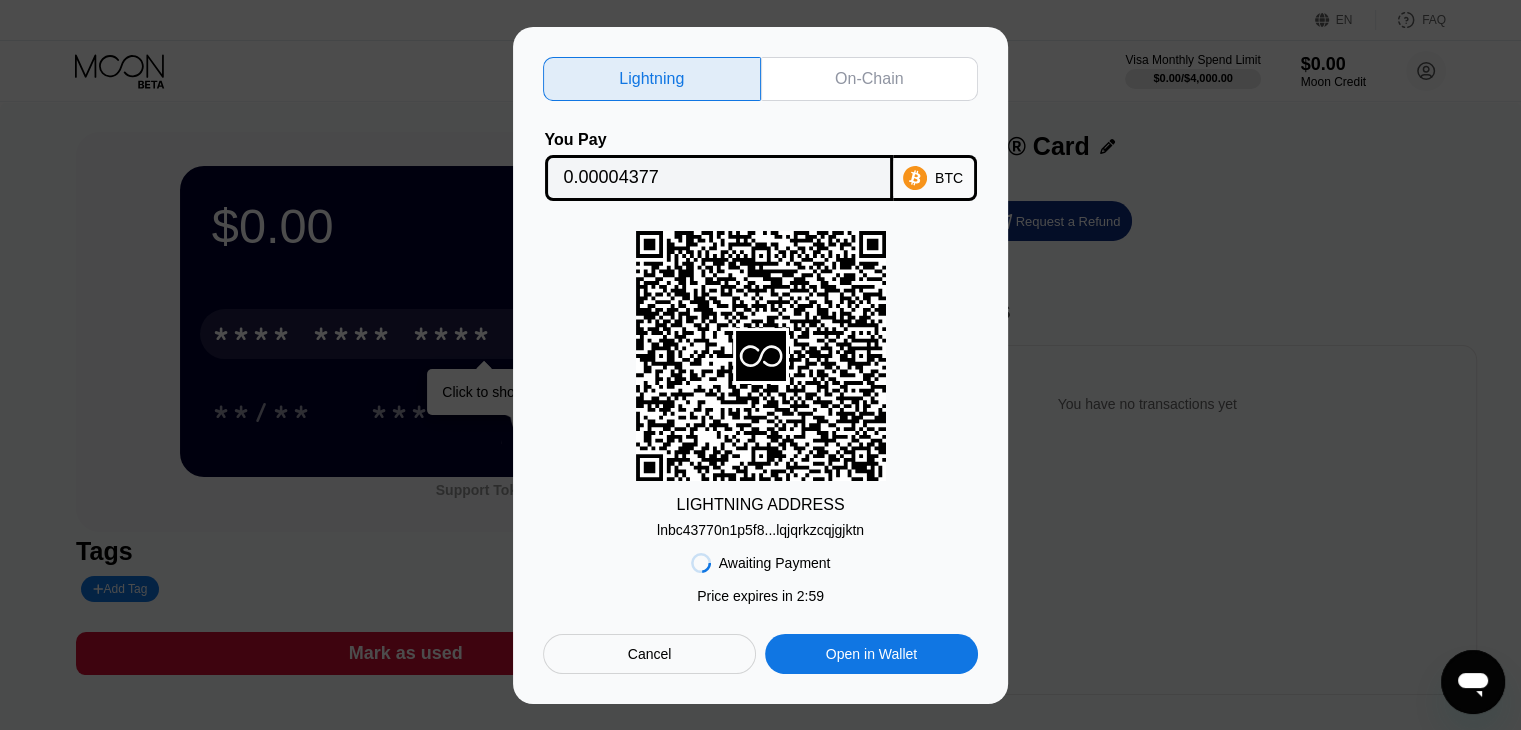 click on "lnbc43770n1p5f8...lqjqrkzcqjgjktn" at bounding box center (760, 530) 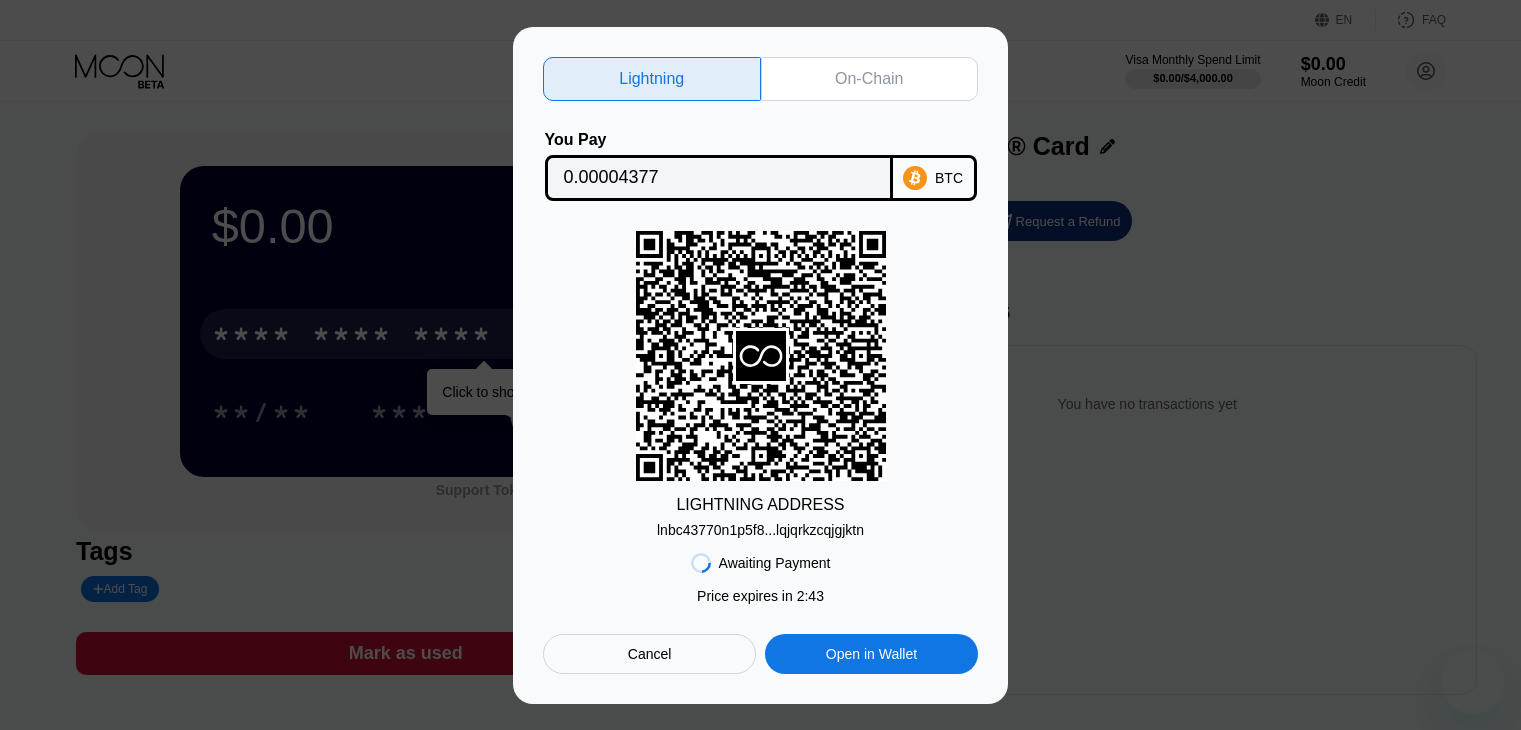 scroll, scrollTop: 0, scrollLeft: 0, axis: both 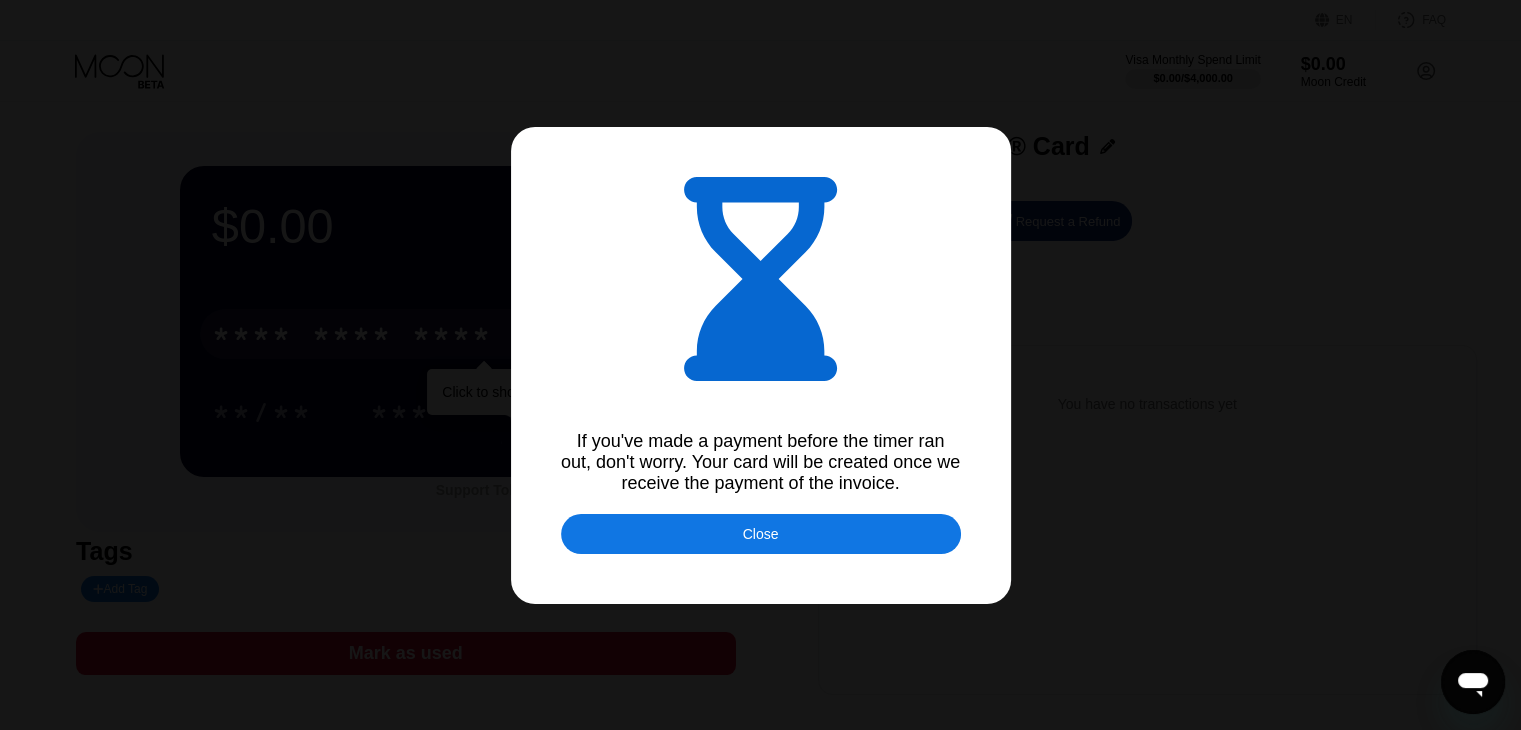 click on "Close" at bounding box center [761, 534] 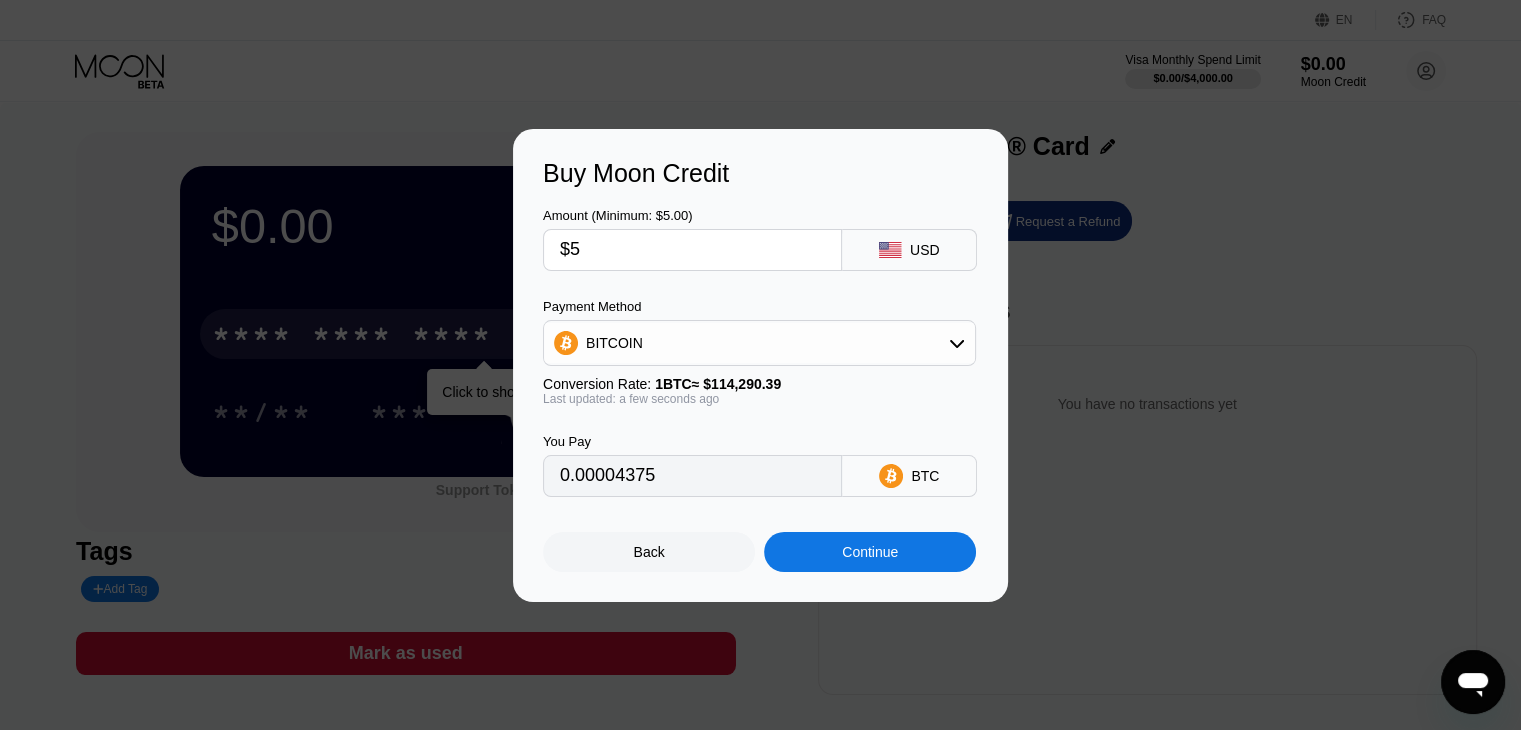 click on "Back" at bounding box center [649, 552] 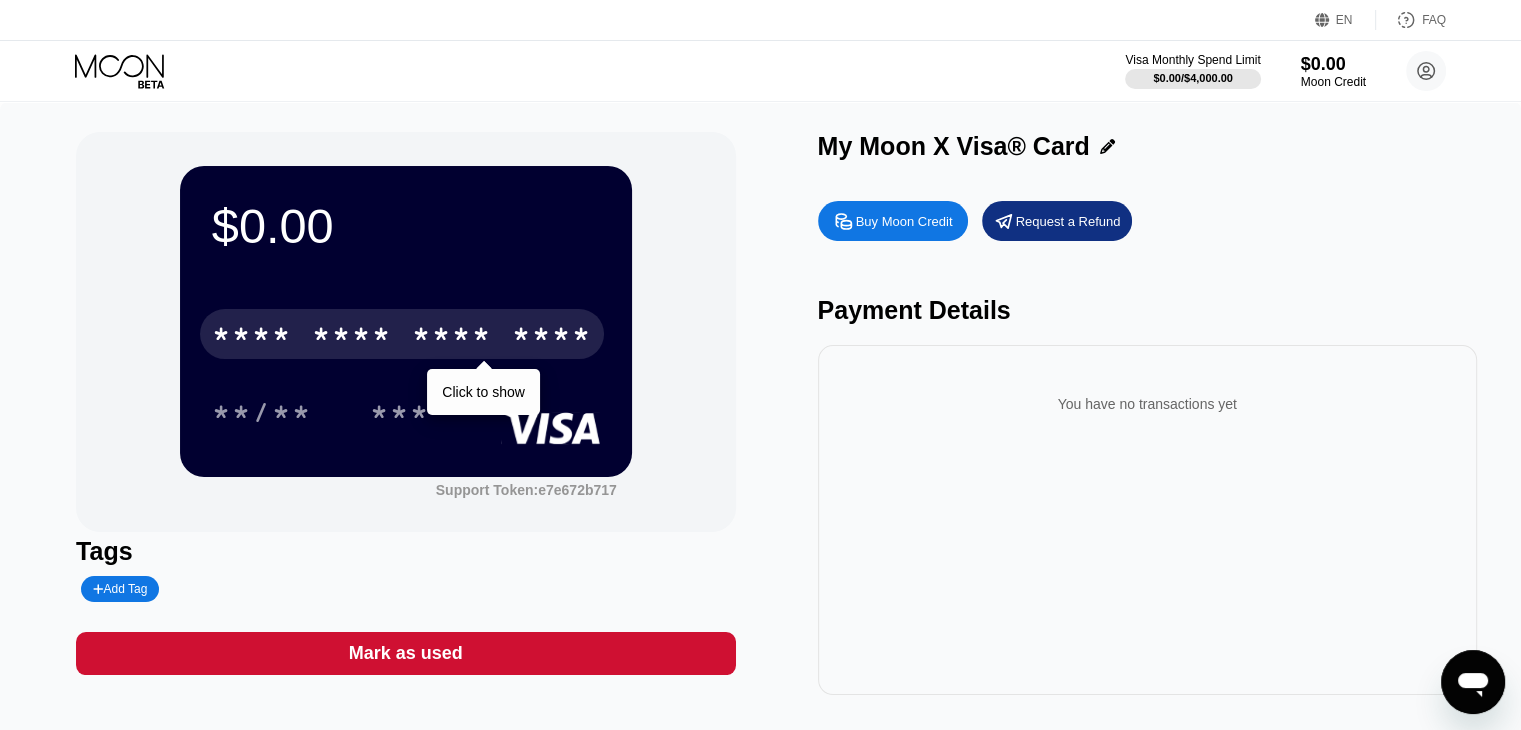 click on "****" at bounding box center [552, 337] 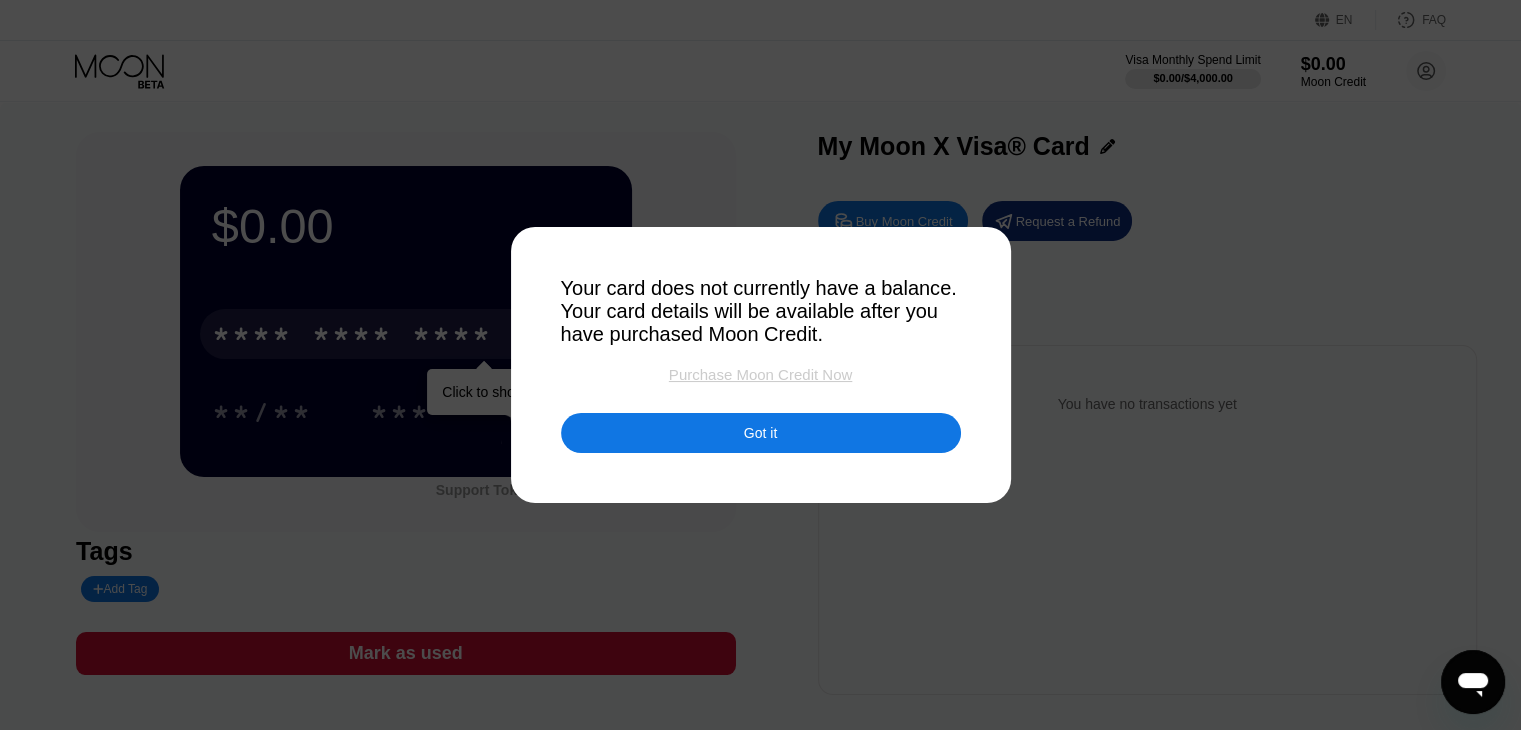 click on "Purchase Moon Credit Now" at bounding box center [760, 374] 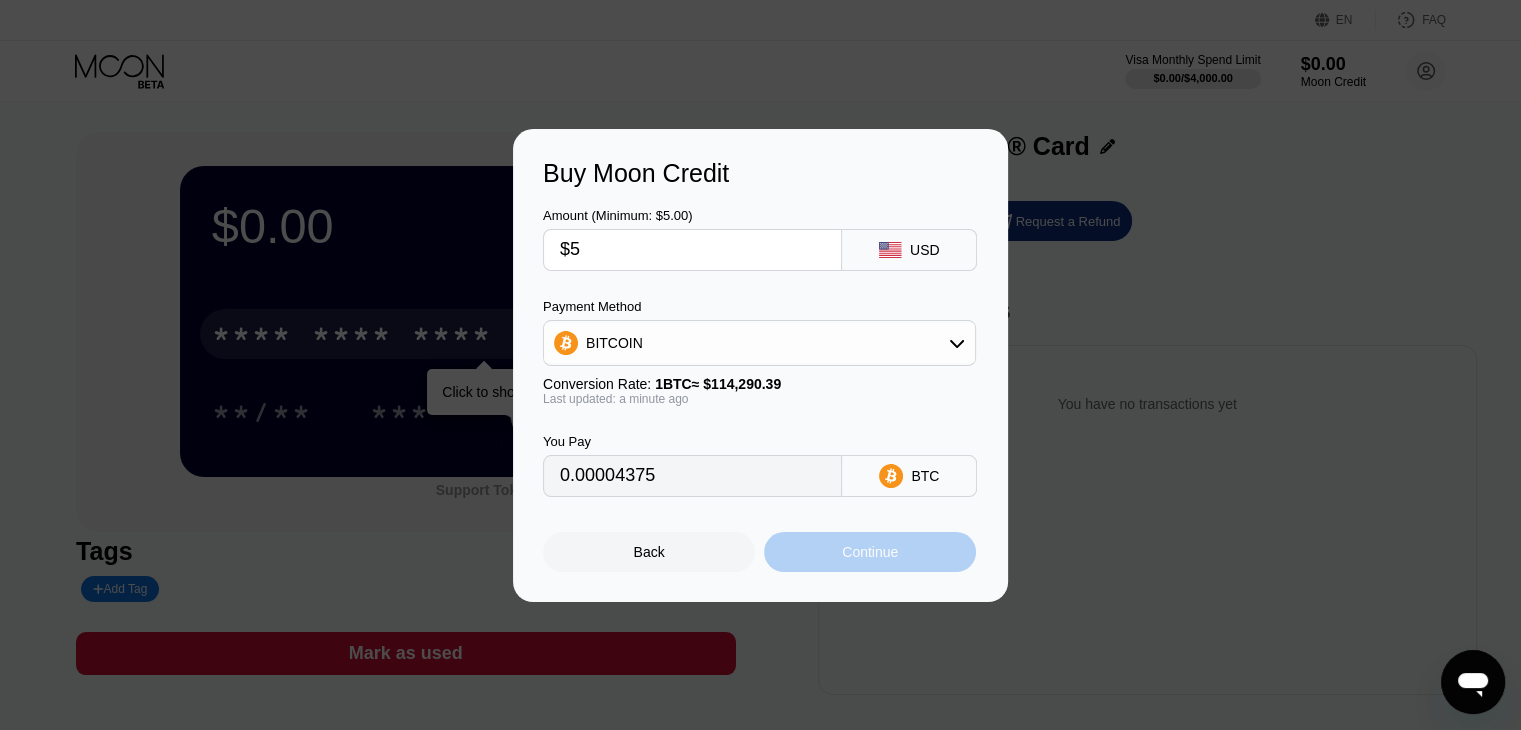 click on "Continue" at bounding box center (870, 552) 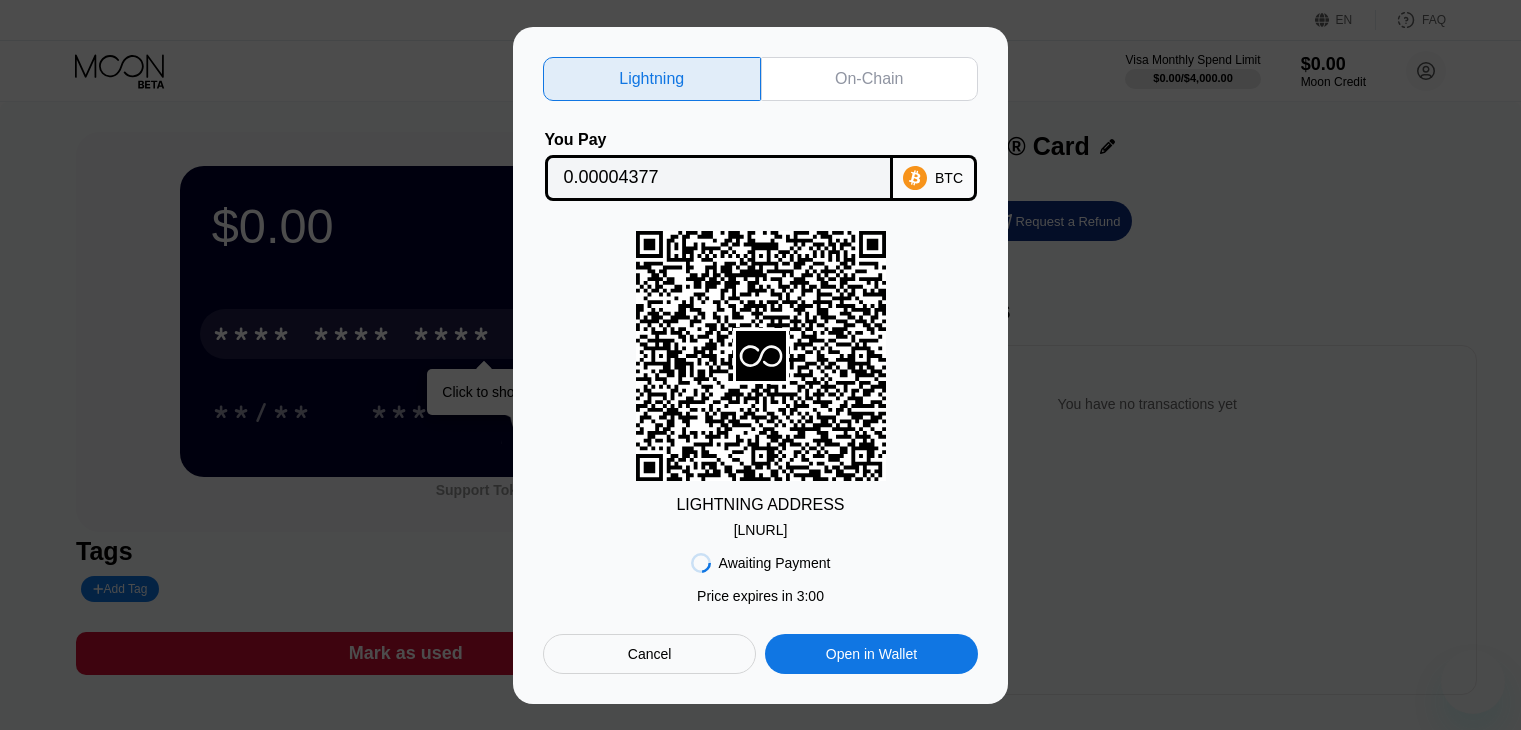 scroll, scrollTop: 0, scrollLeft: 0, axis: both 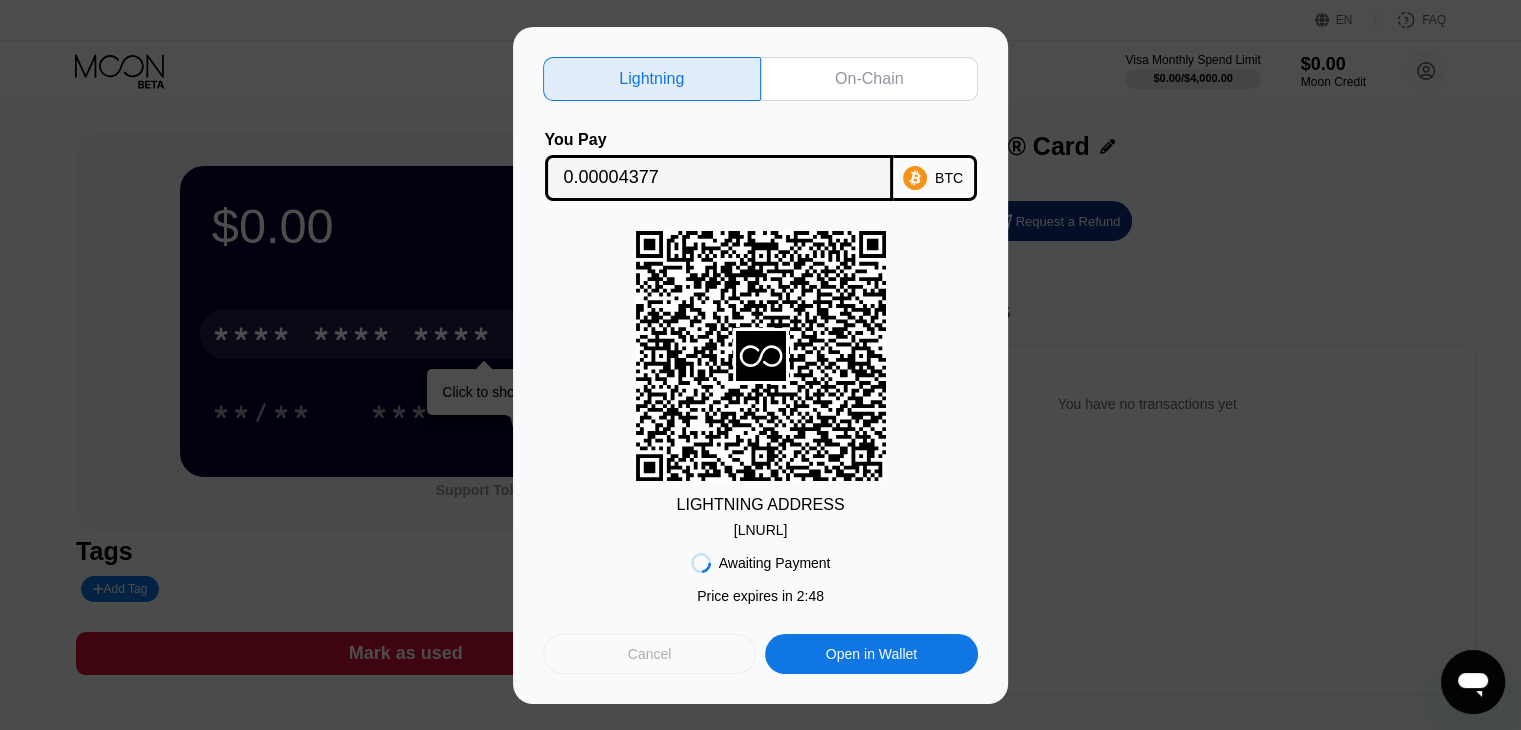 click on "Cancel" at bounding box center (649, 654) 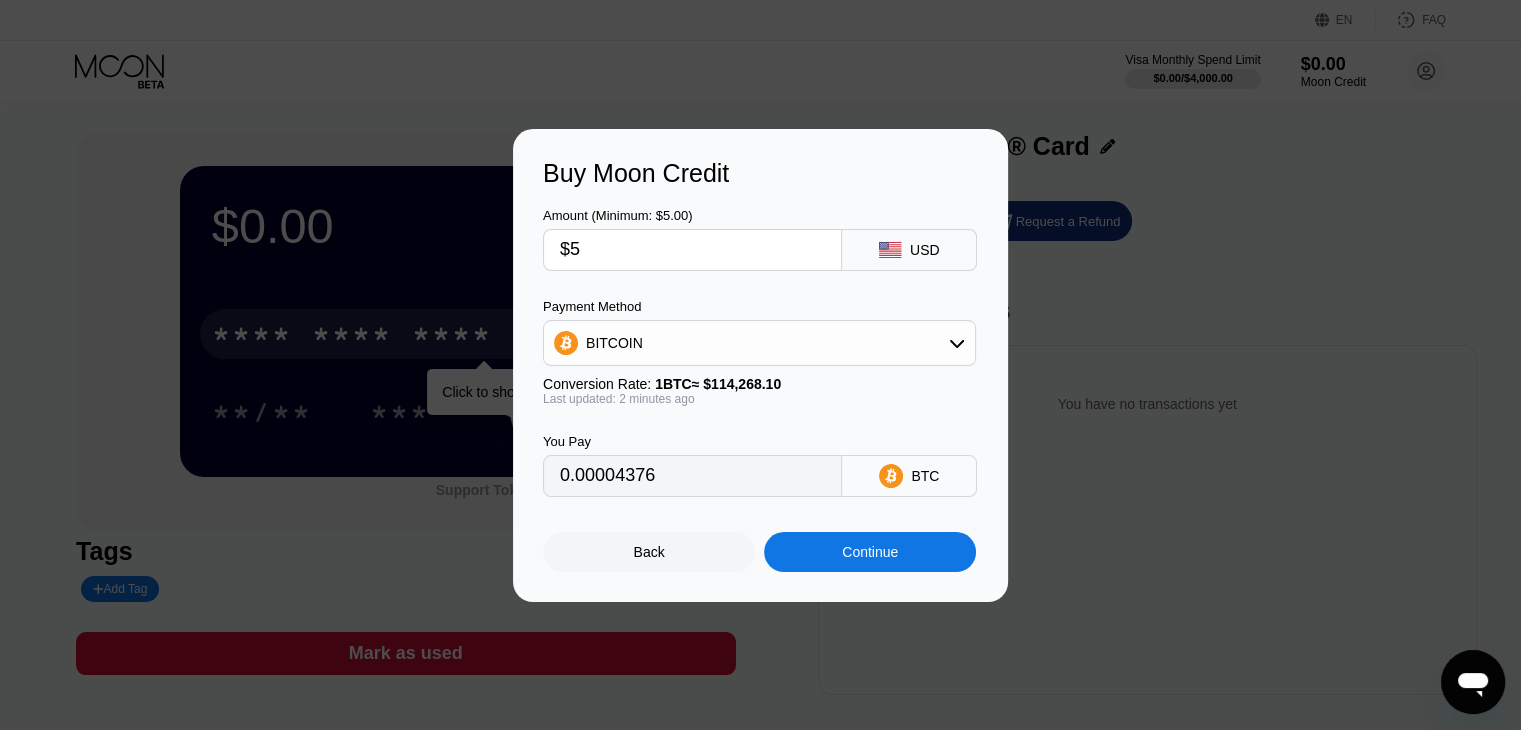 type on "0.00004379" 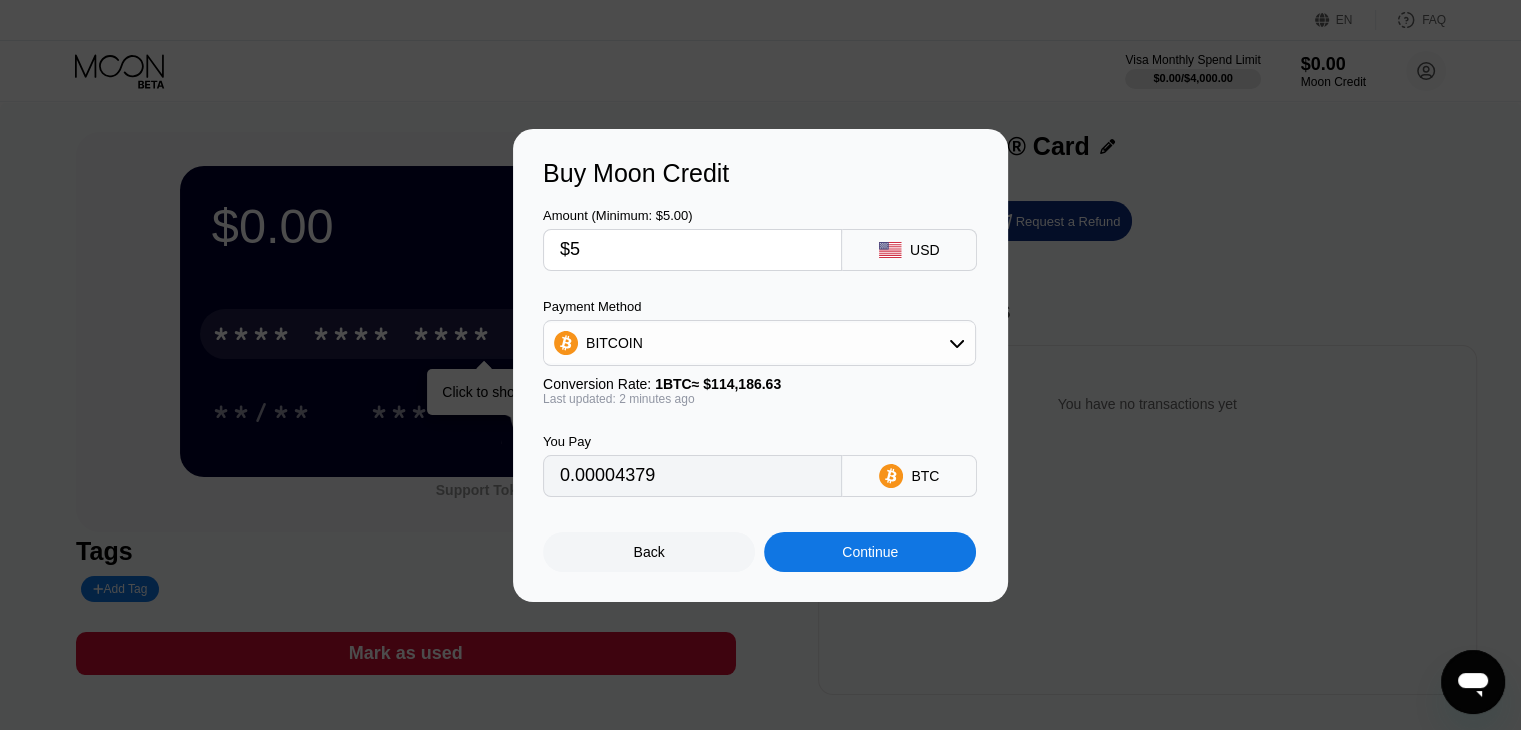click on "Continue" at bounding box center [870, 552] 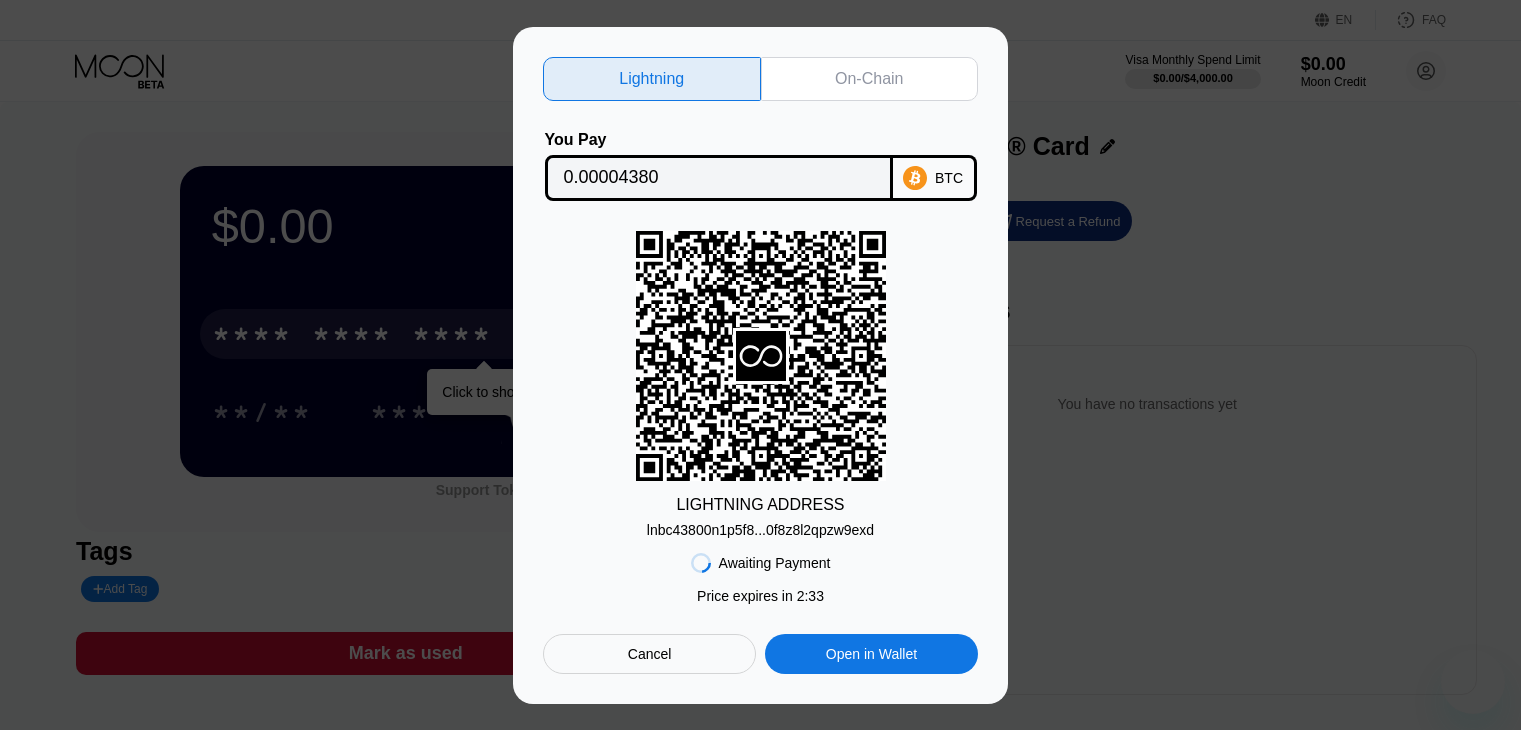 scroll, scrollTop: 0, scrollLeft: 0, axis: both 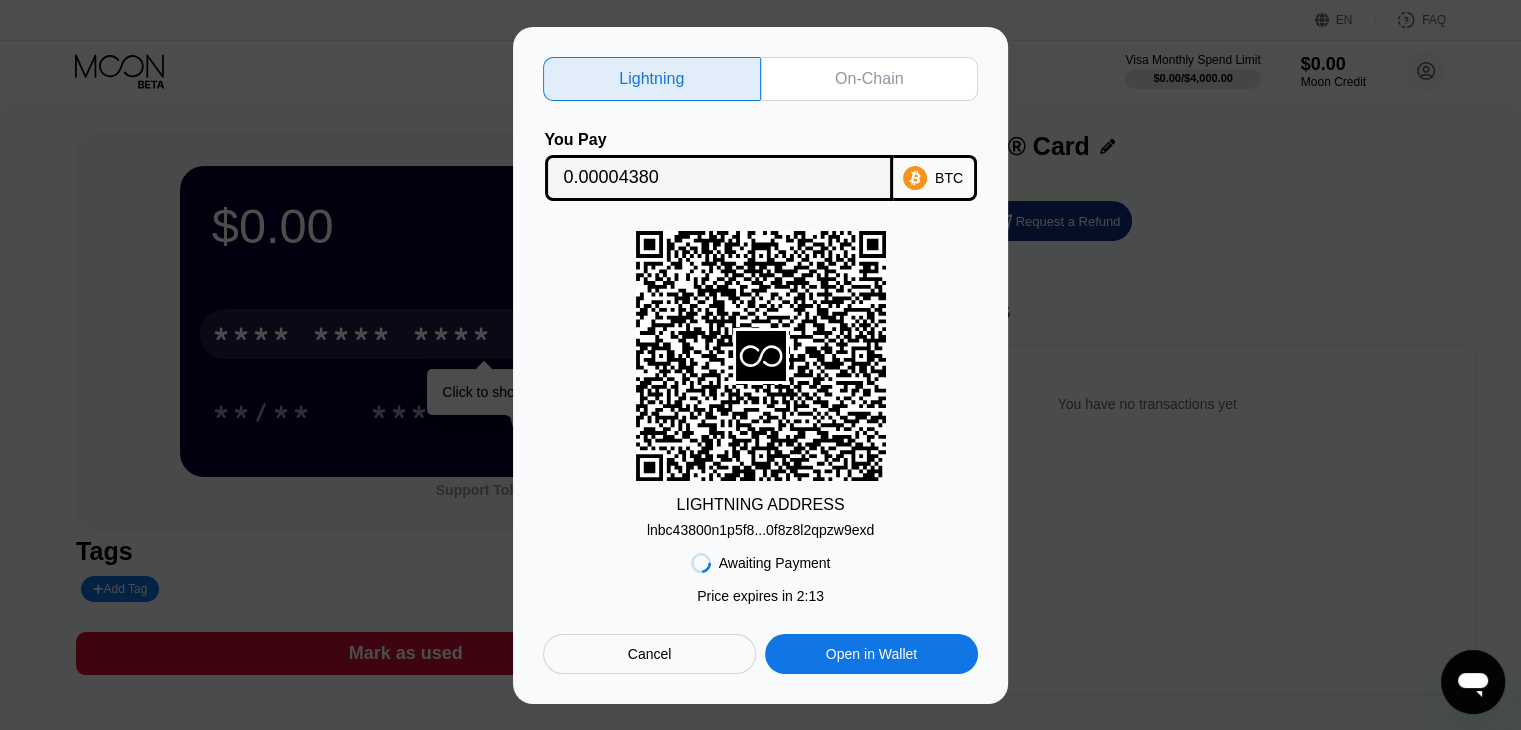 click on "Cancel" at bounding box center [649, 654] 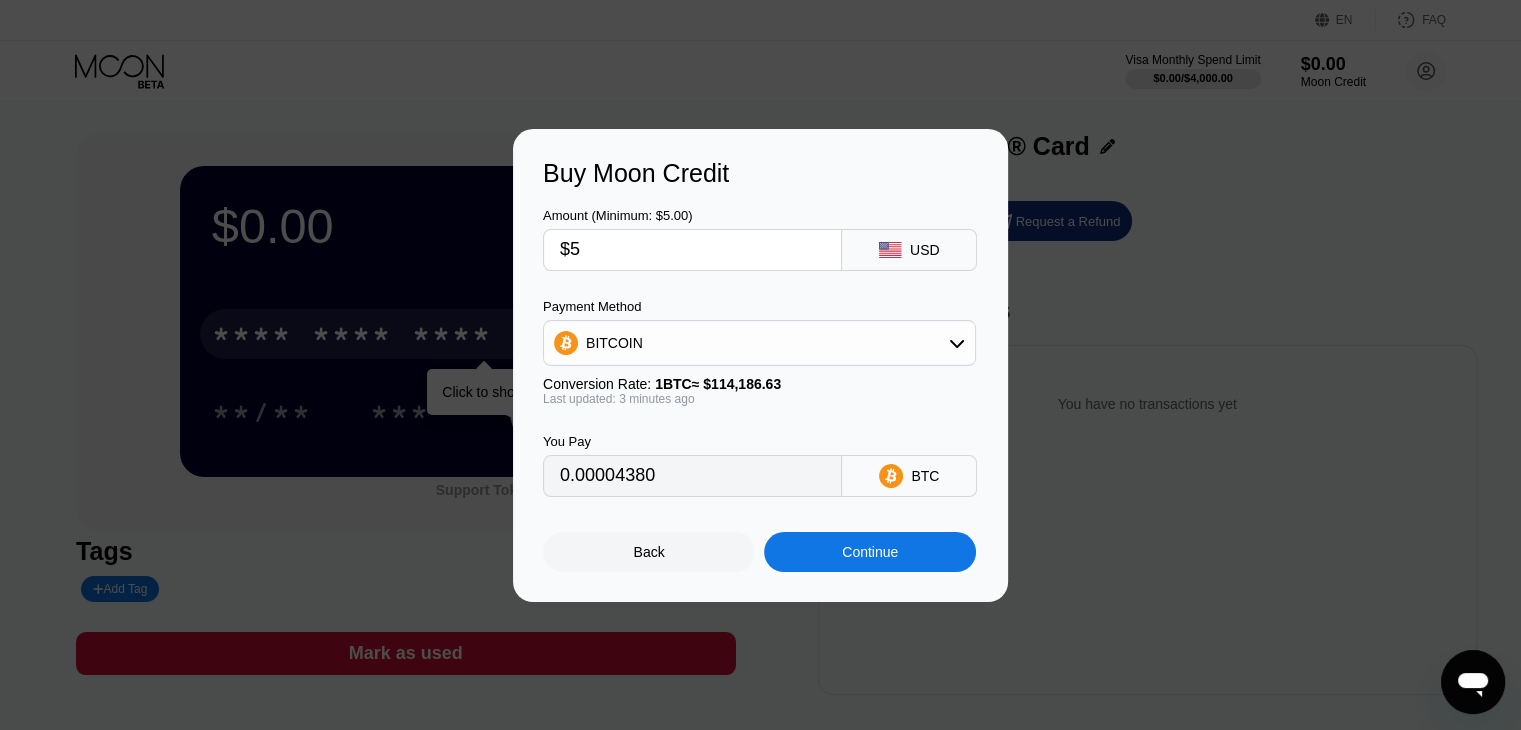 type on "0.00004380" 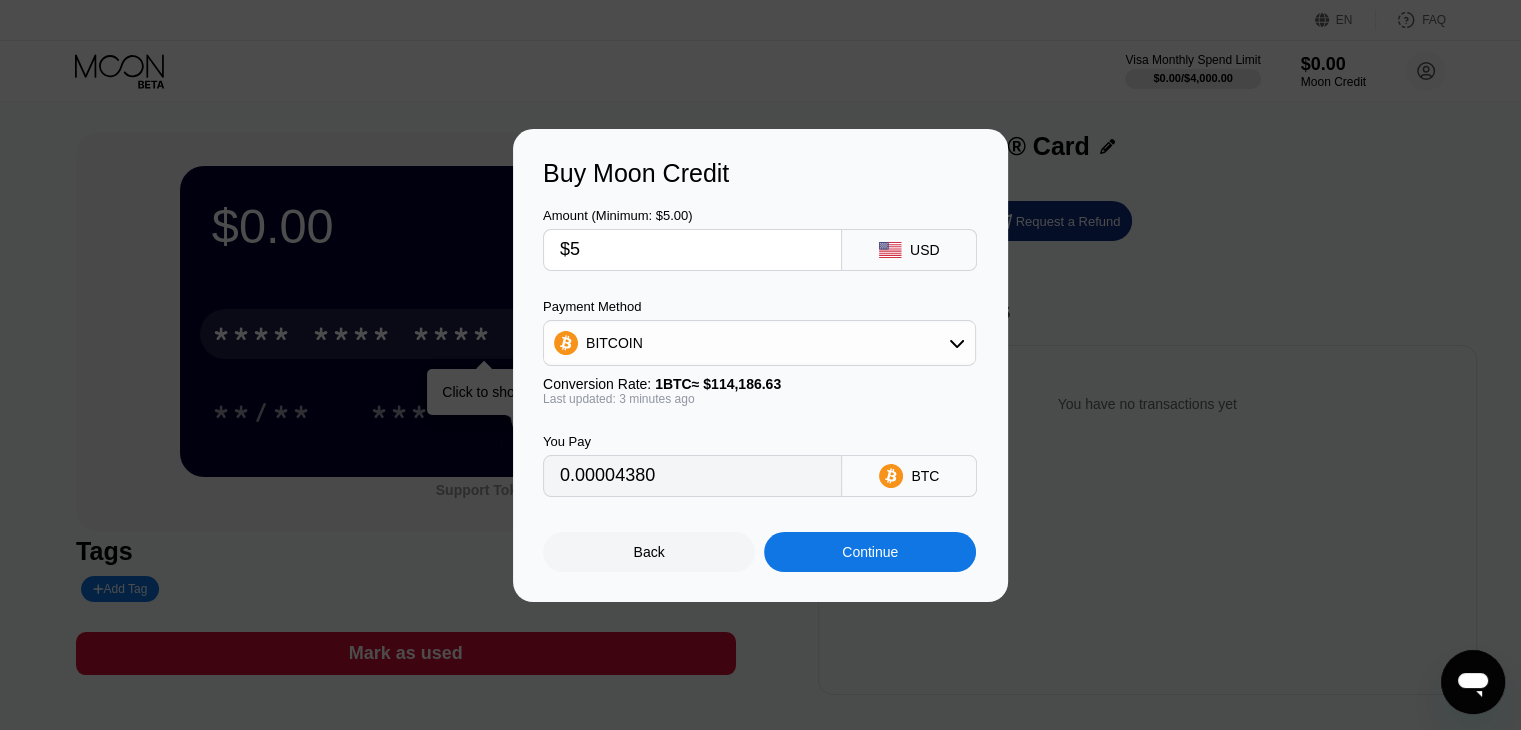 click on "Continue" at bounding box center [870, 552] 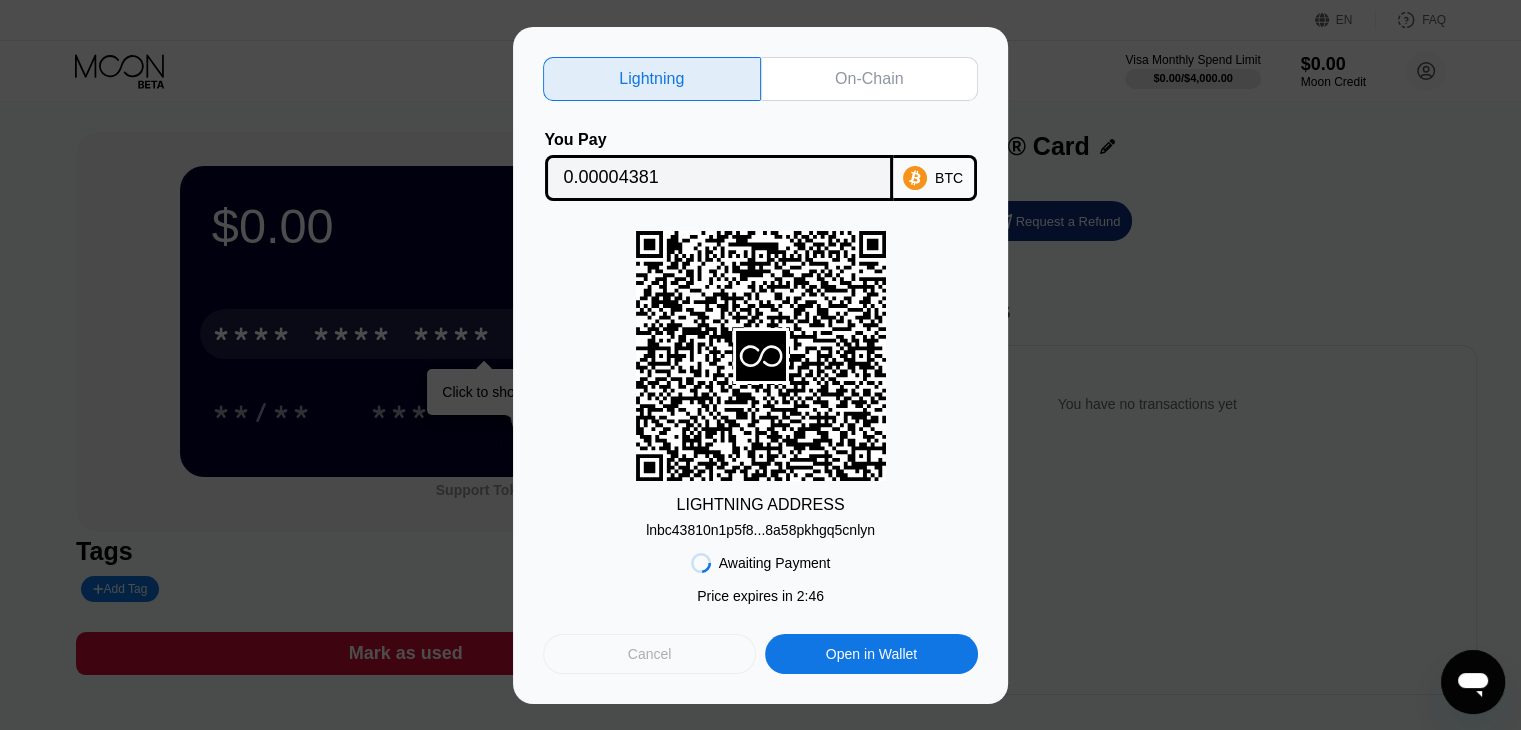 click on "Cancel" at bounding box center [649, 654] 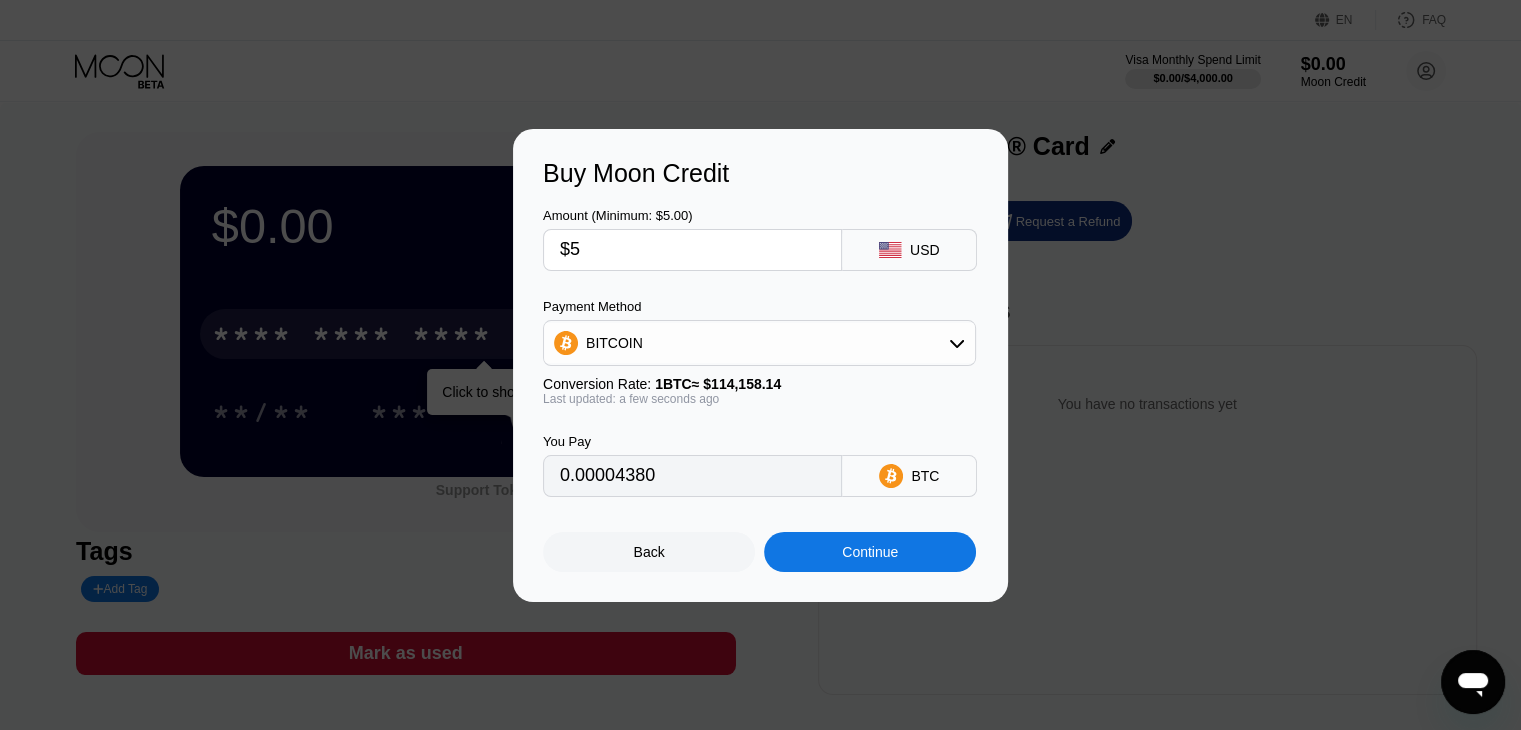click on "Back" at bounding box center [649, 552] 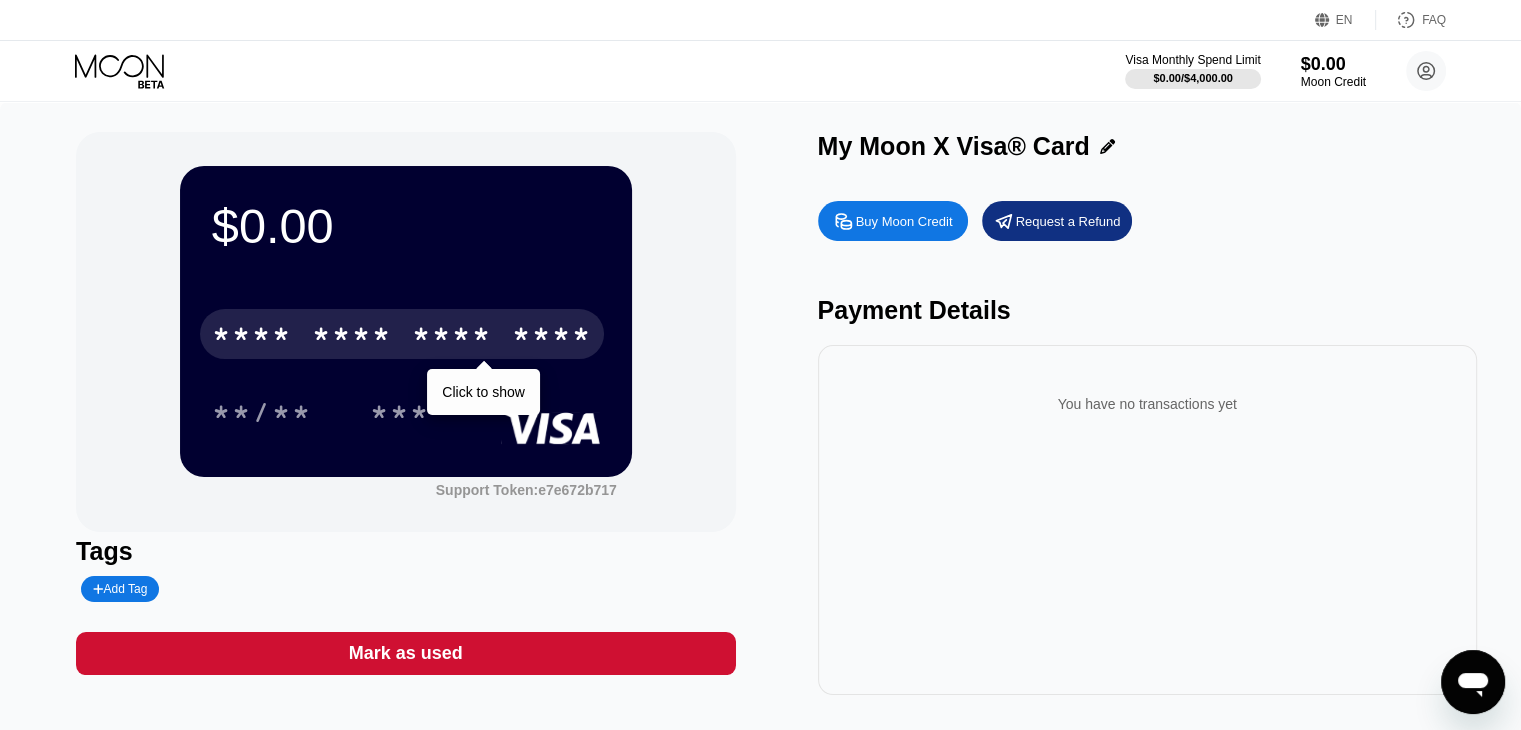 click 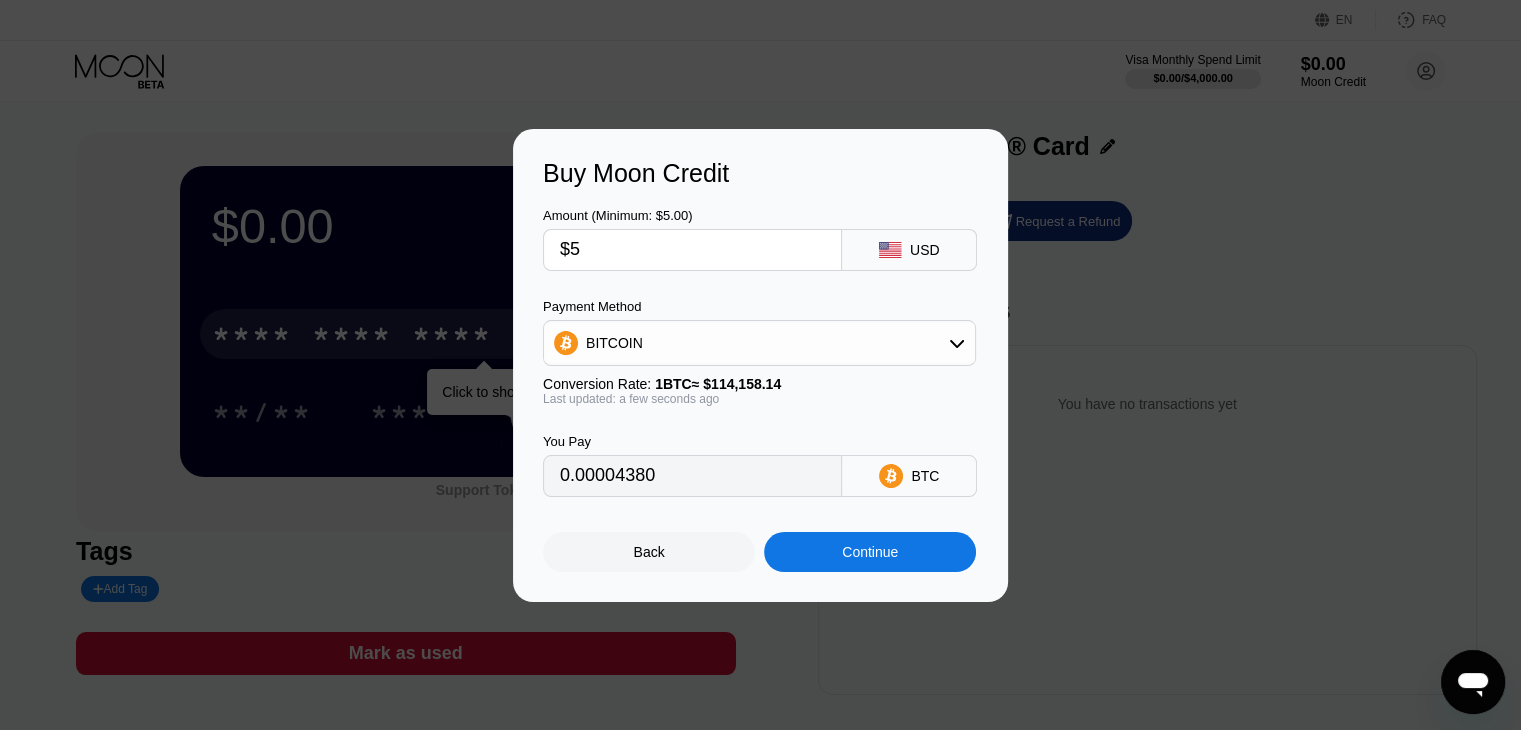 click on "Continue" at bounding box center [870, 552] 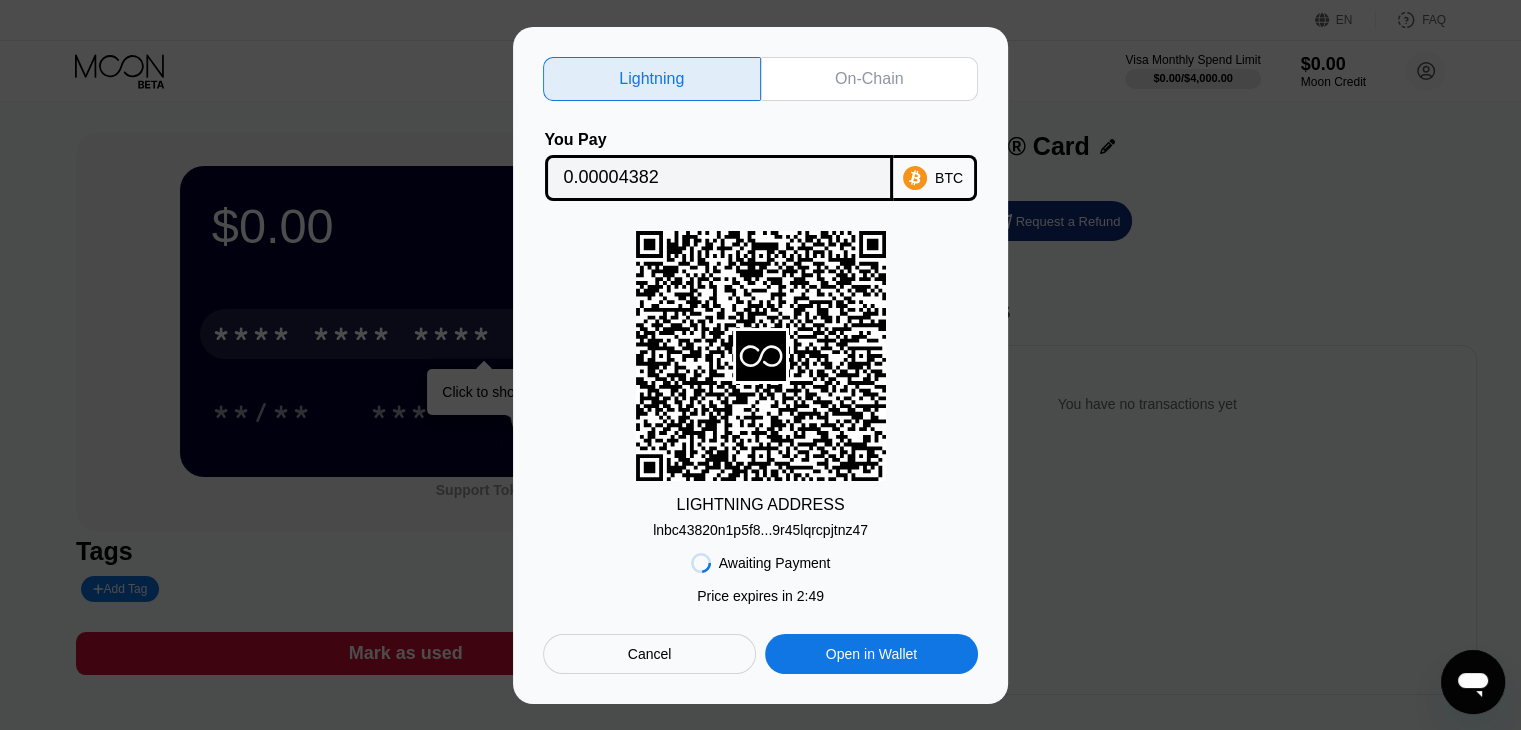 click on "Cancel" at bounding box center (649, 654) 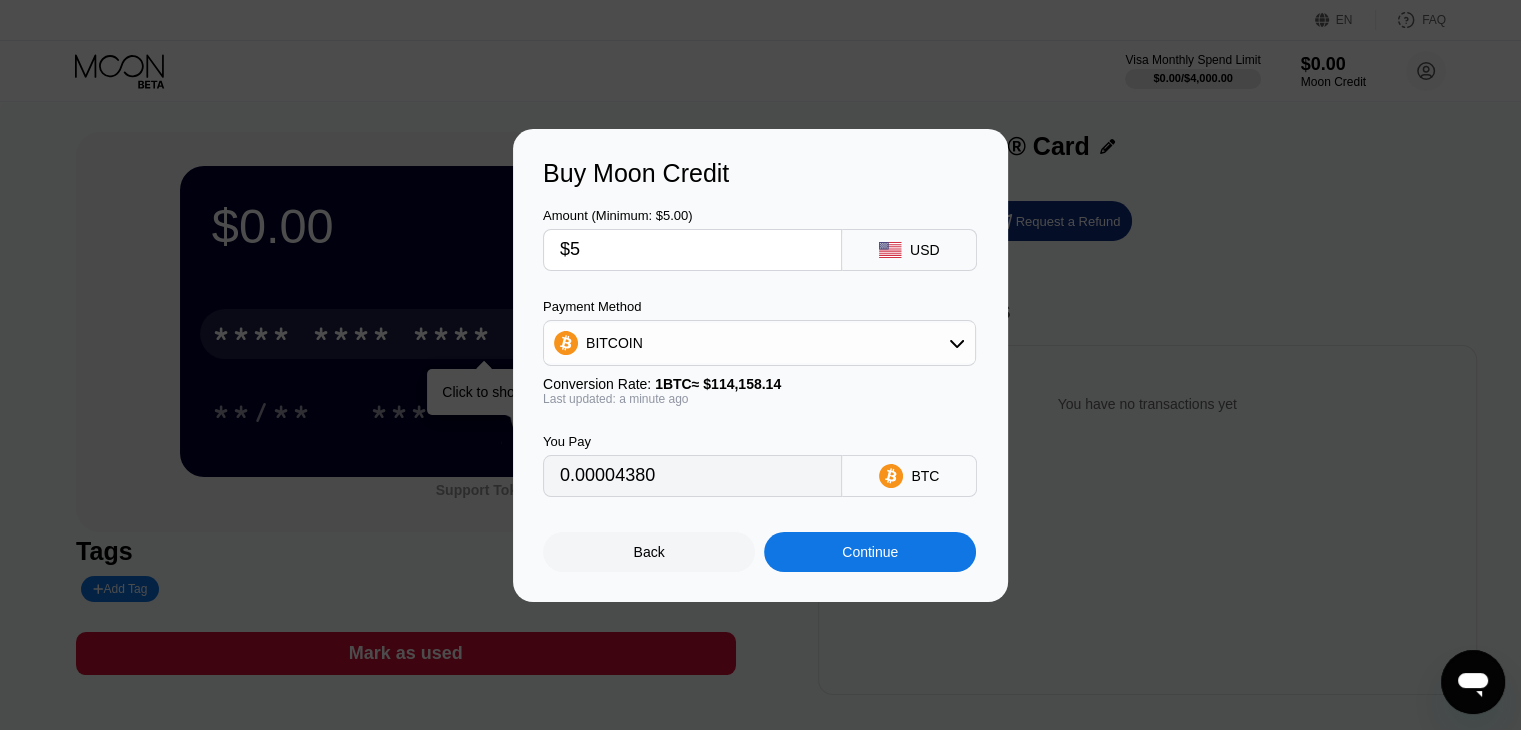 click on "Back" at bounding box center [649, 552] 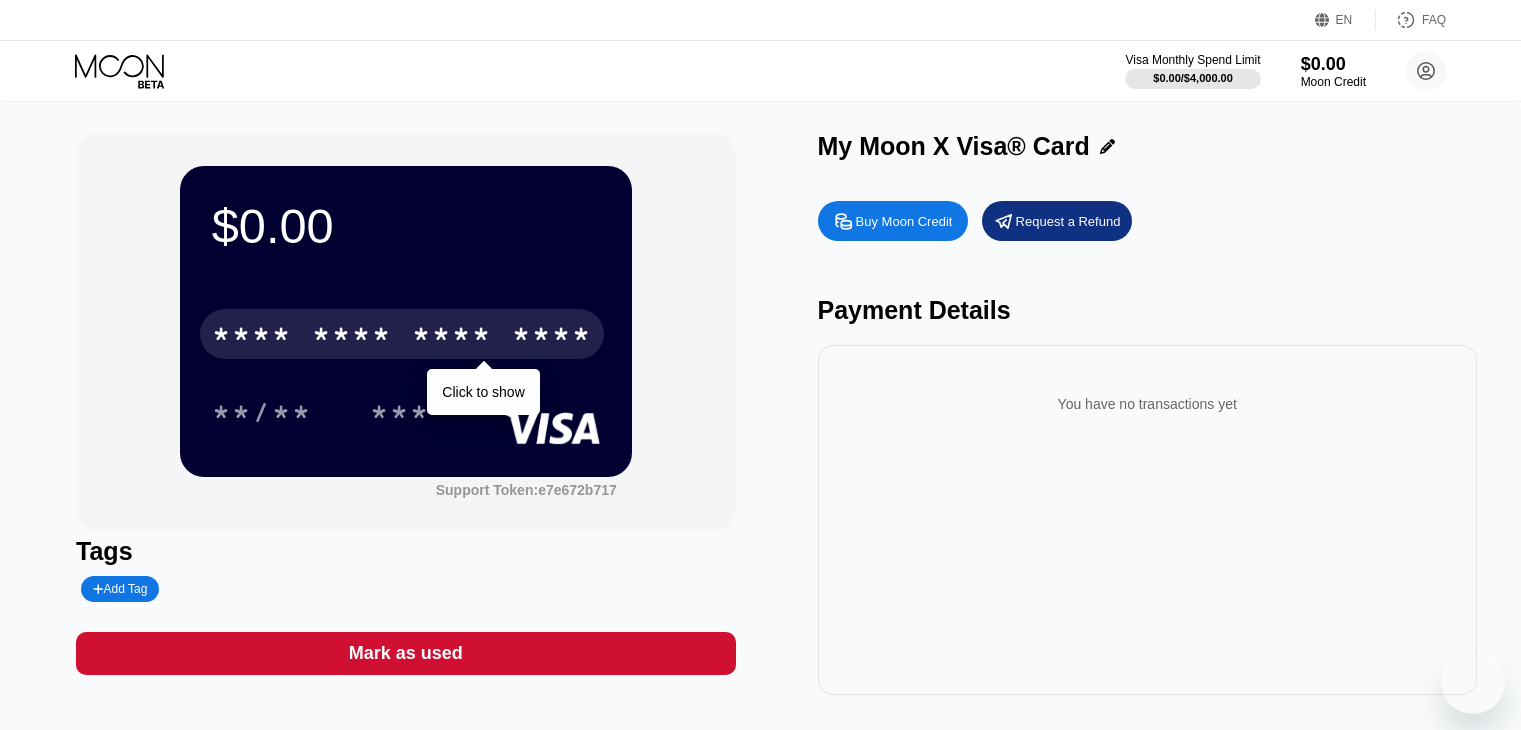 scroll, scrollTop: 0, scrollLeft: 0, axis: both 